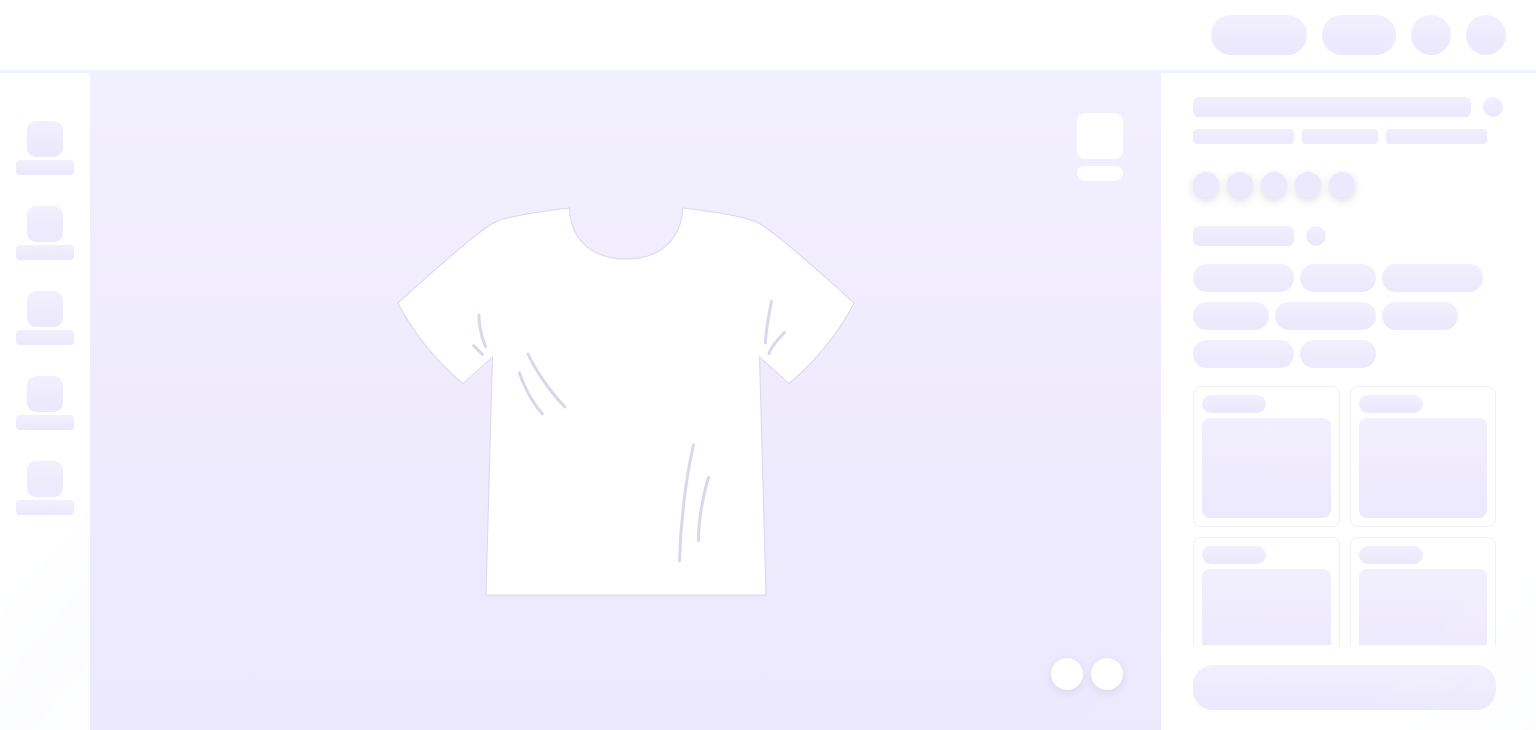 scroll, scrollTop: 0, scrollLeft: 0, axis: both 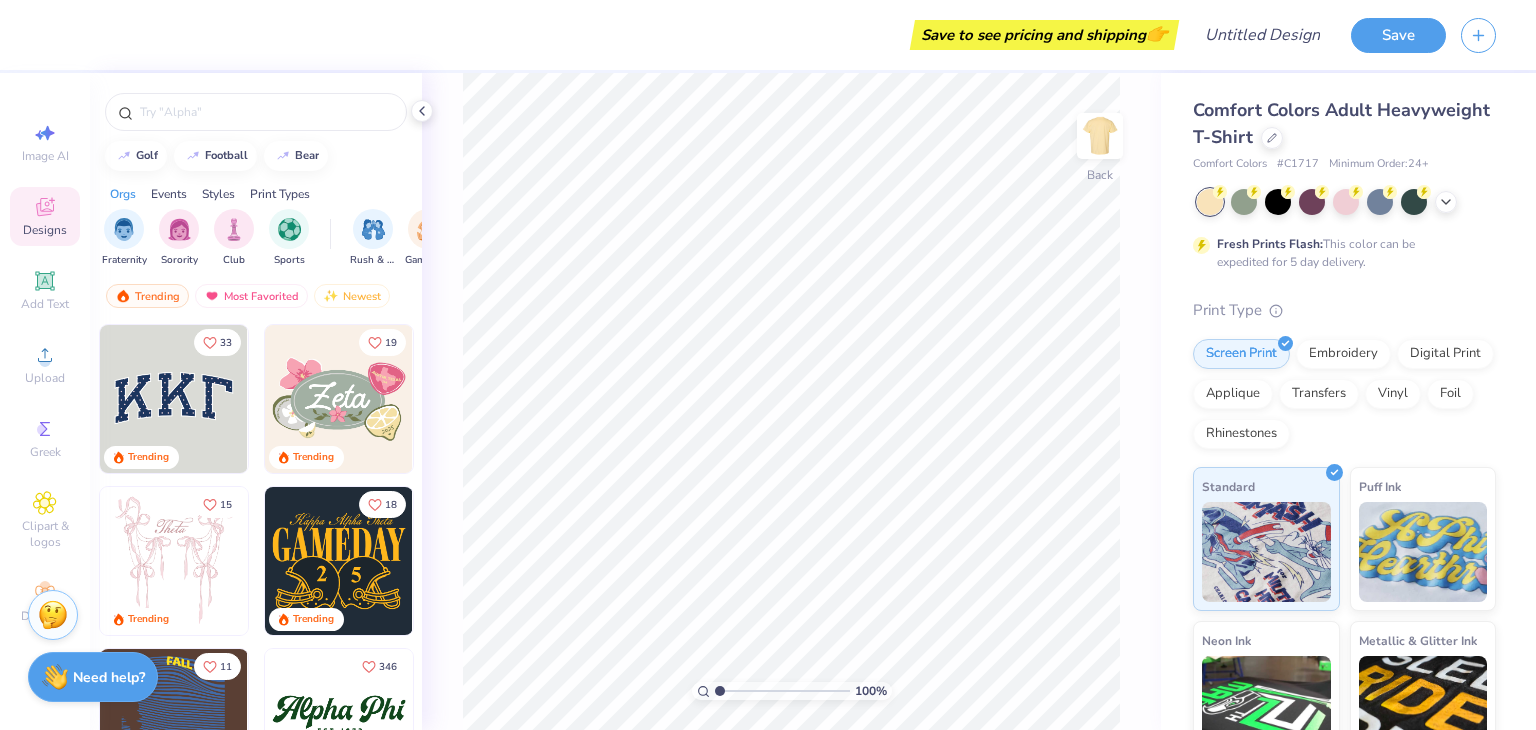 click on "Designs" at bounding box center (45, 216) 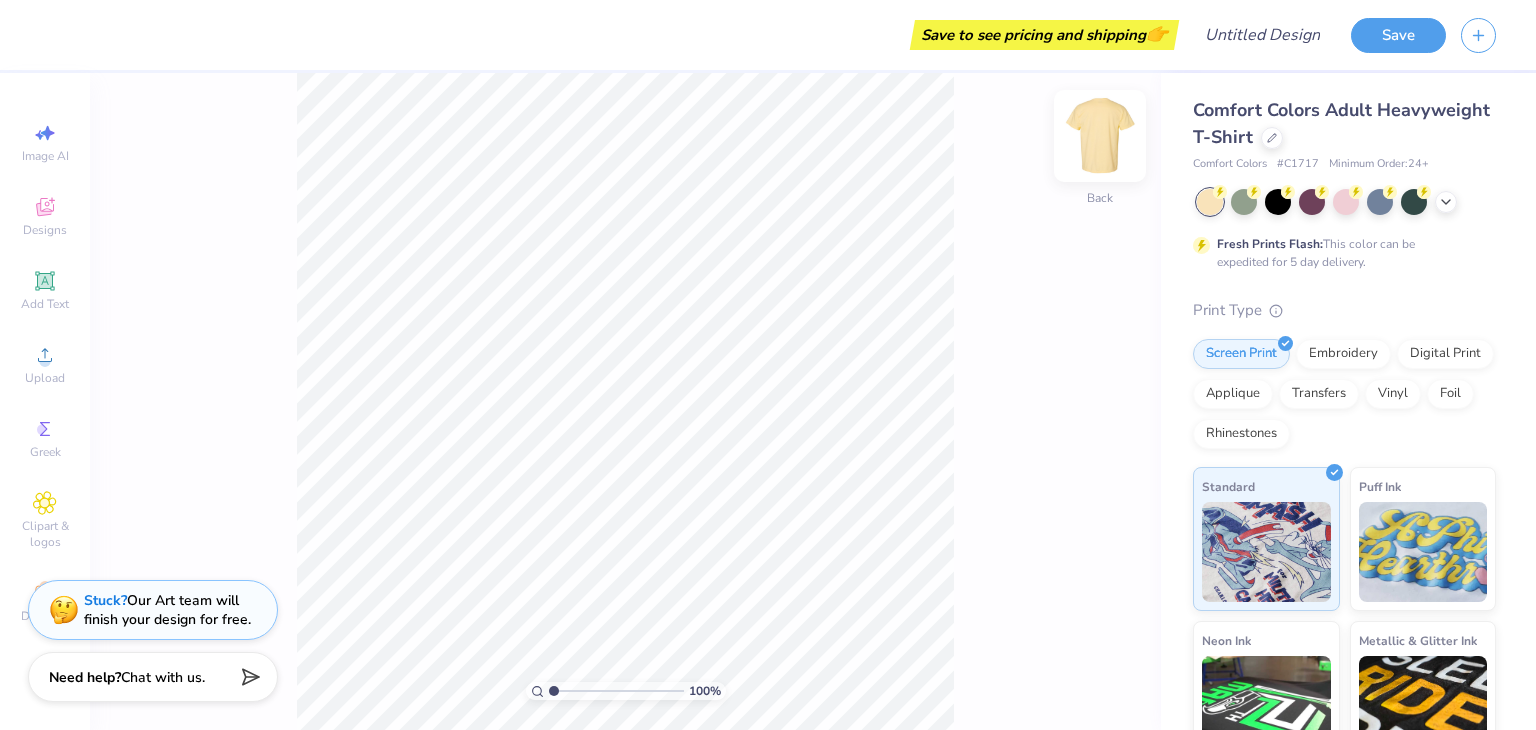 click at bounding box center [1100, 136] 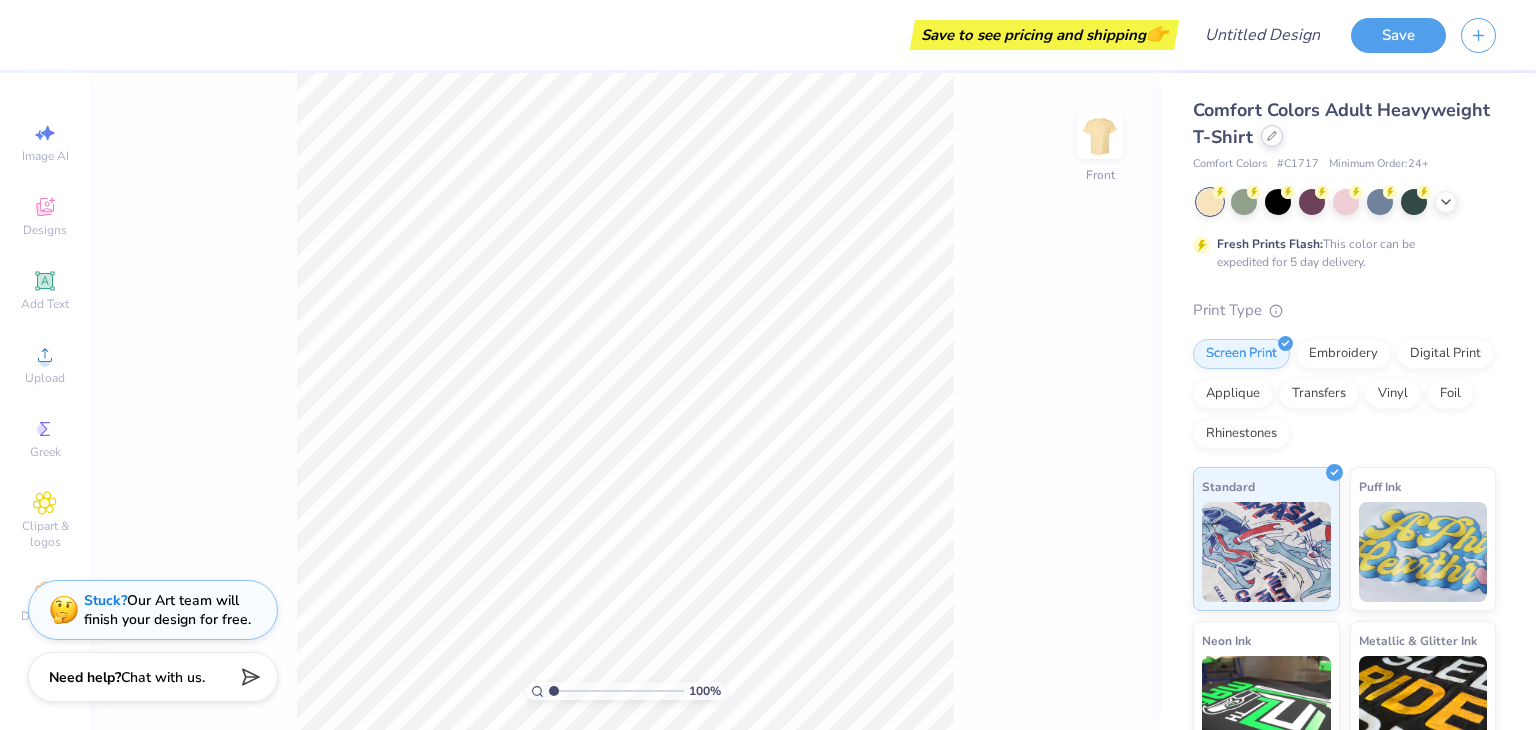 click at bounding box center [1272, 136] 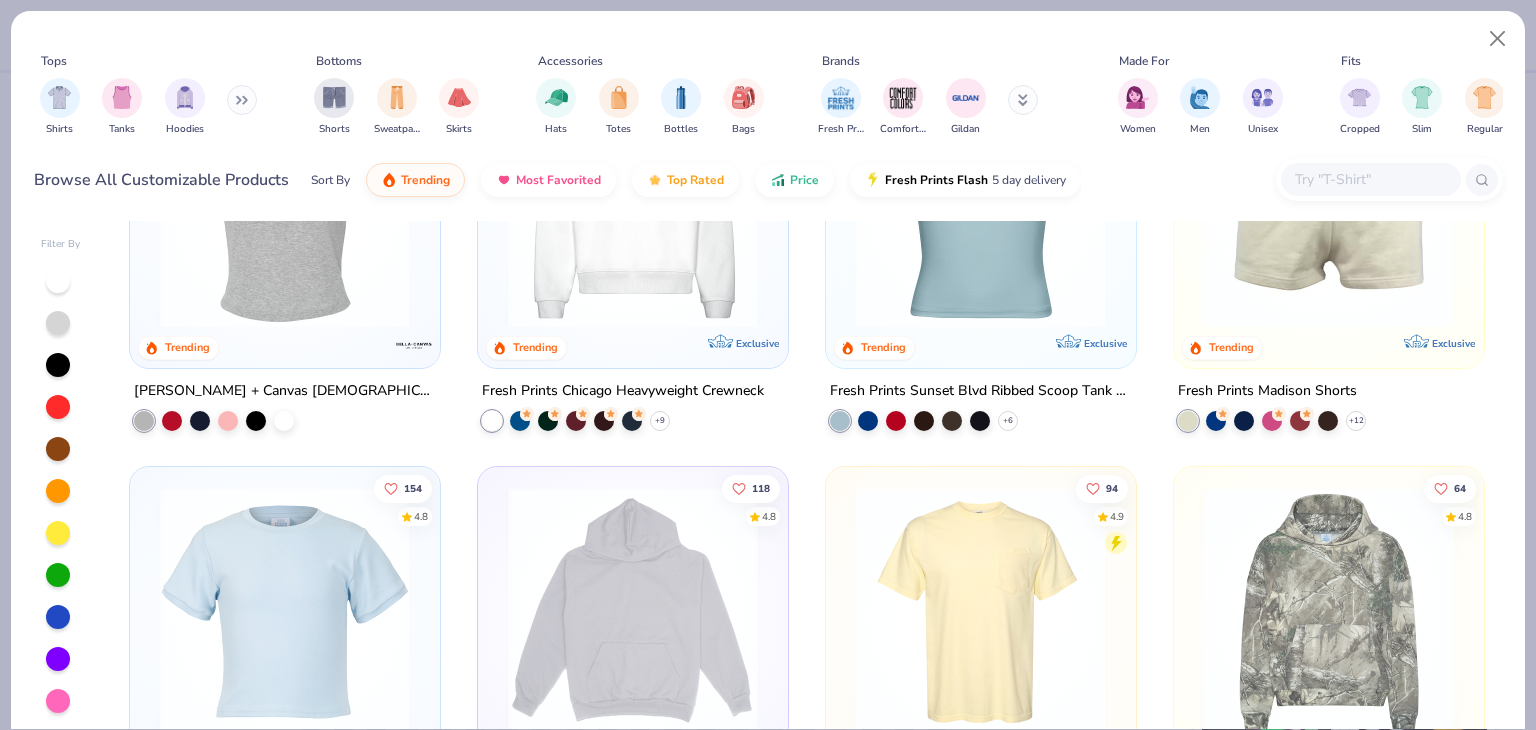 scroll, scrollTop: 800, scrollLeft: 0, axis: vertical 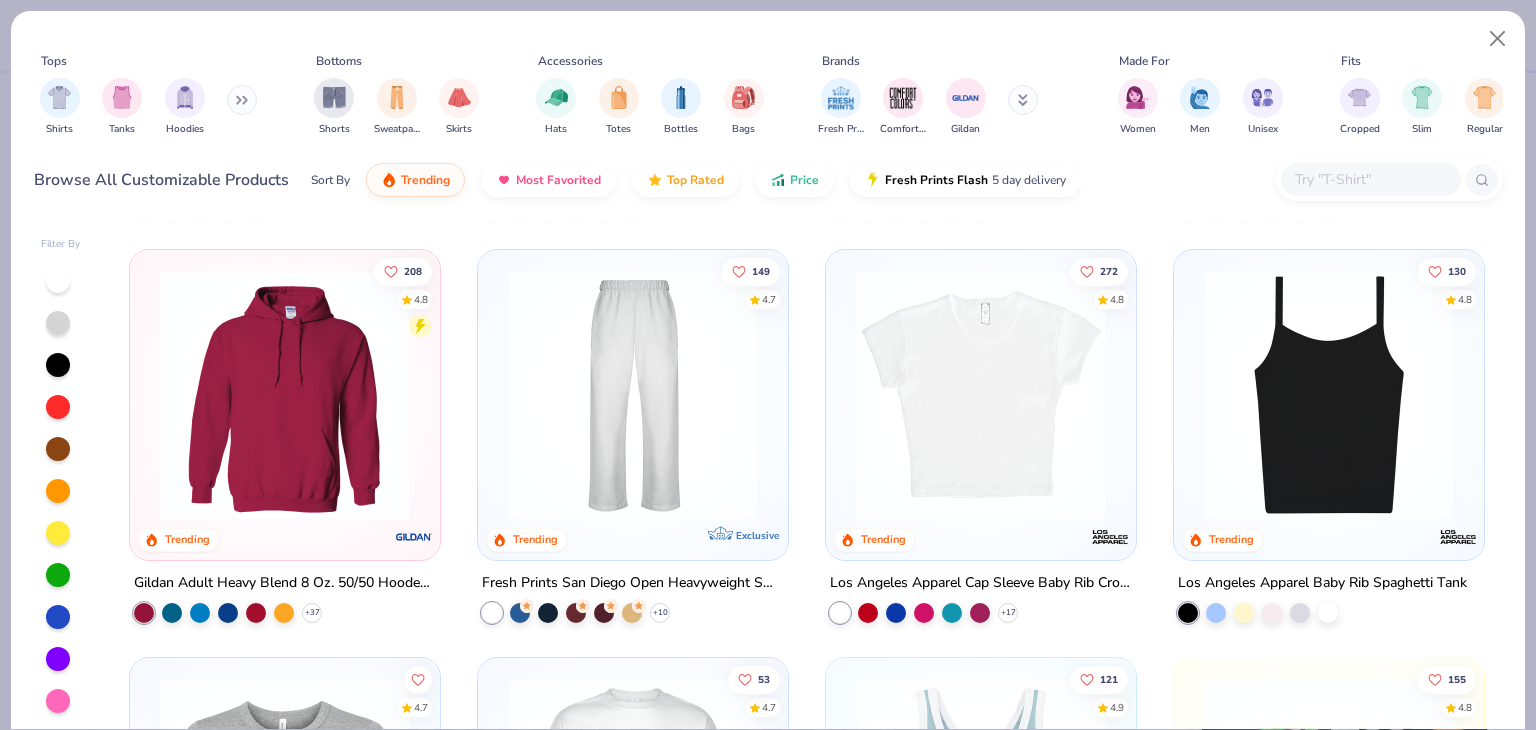 click at bounding box center [1329, 394] 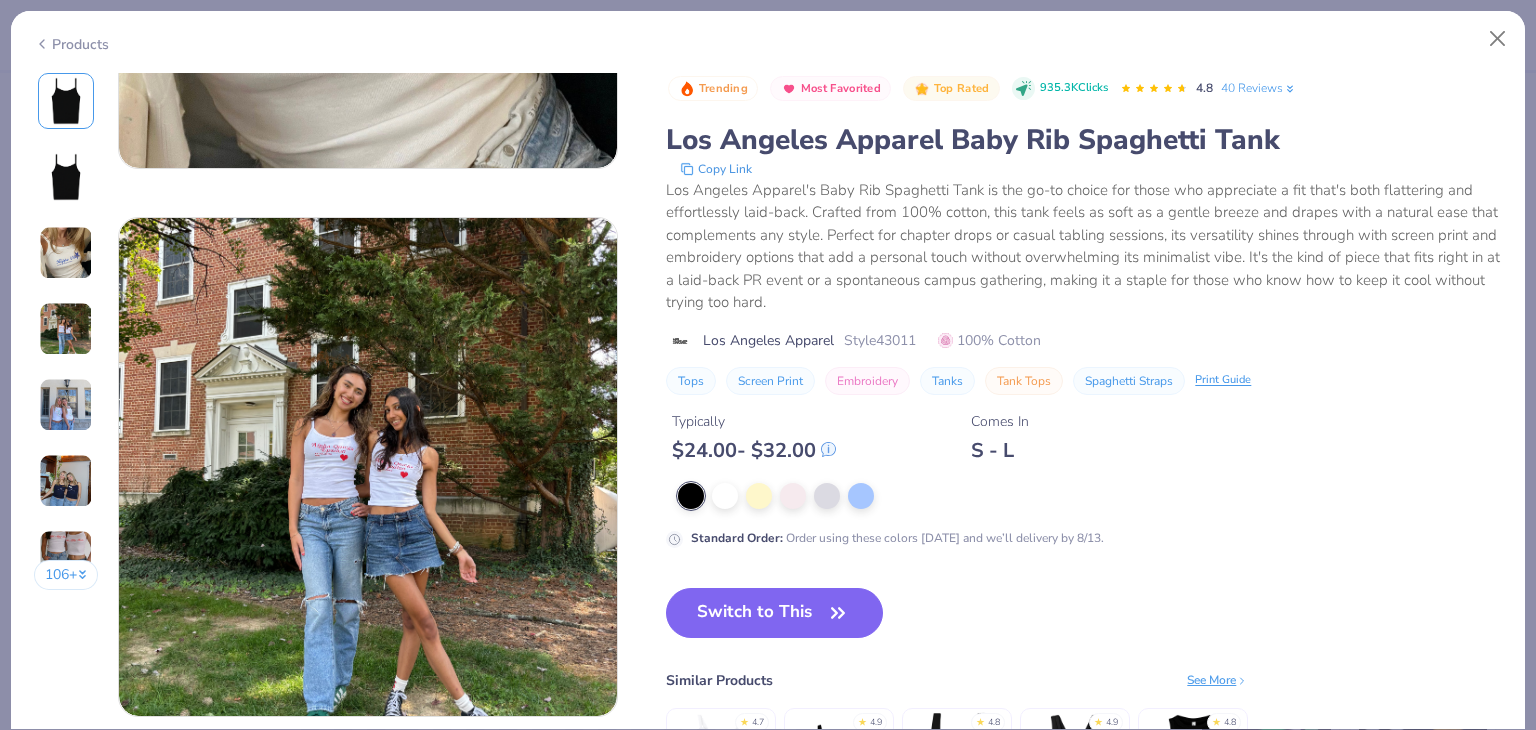 scroll, scrollTop: 2200, scrollLeft: 0, axis: vertical 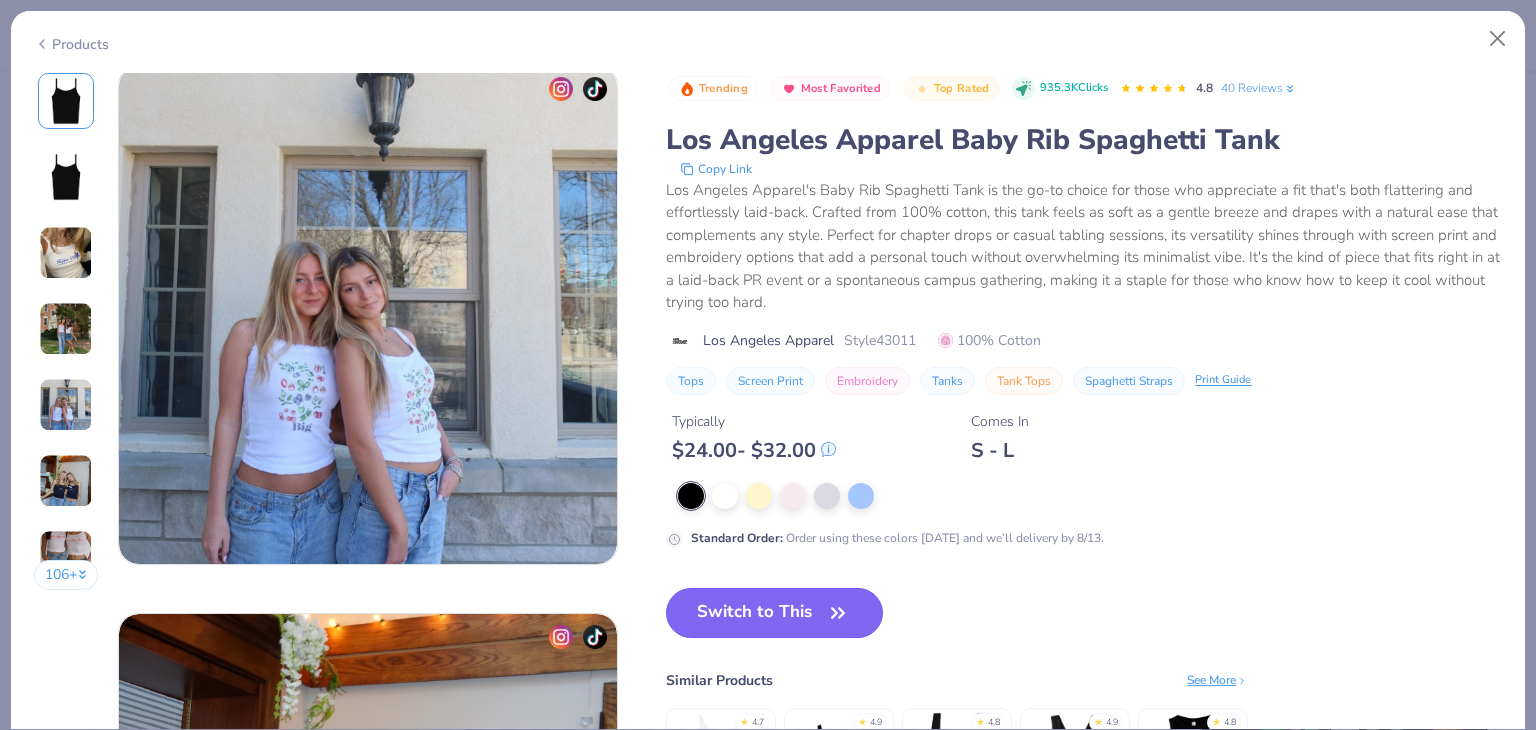 click on "Switch to This" at bounding box center (774, 613) 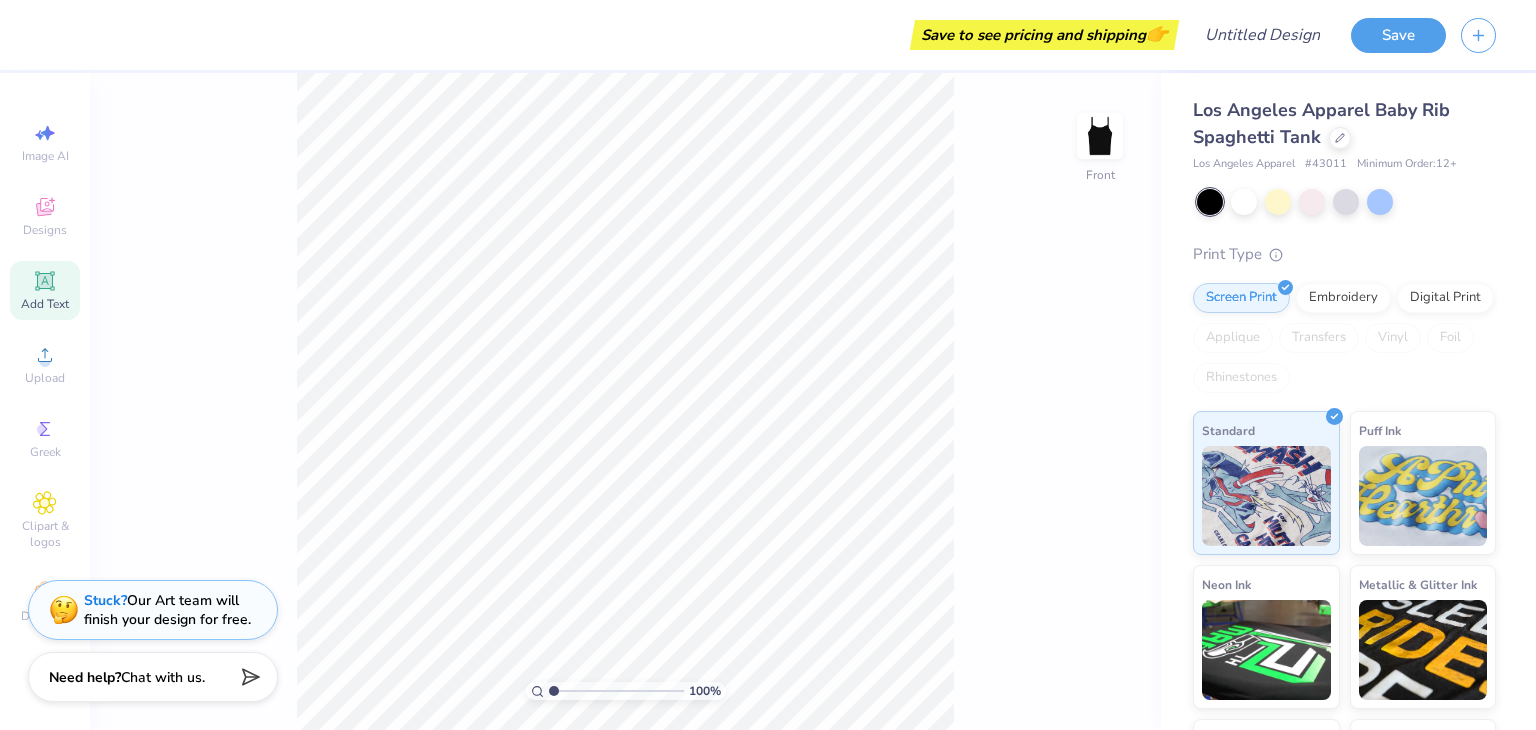 click on "Add Text" at bounding box center (45, 290) 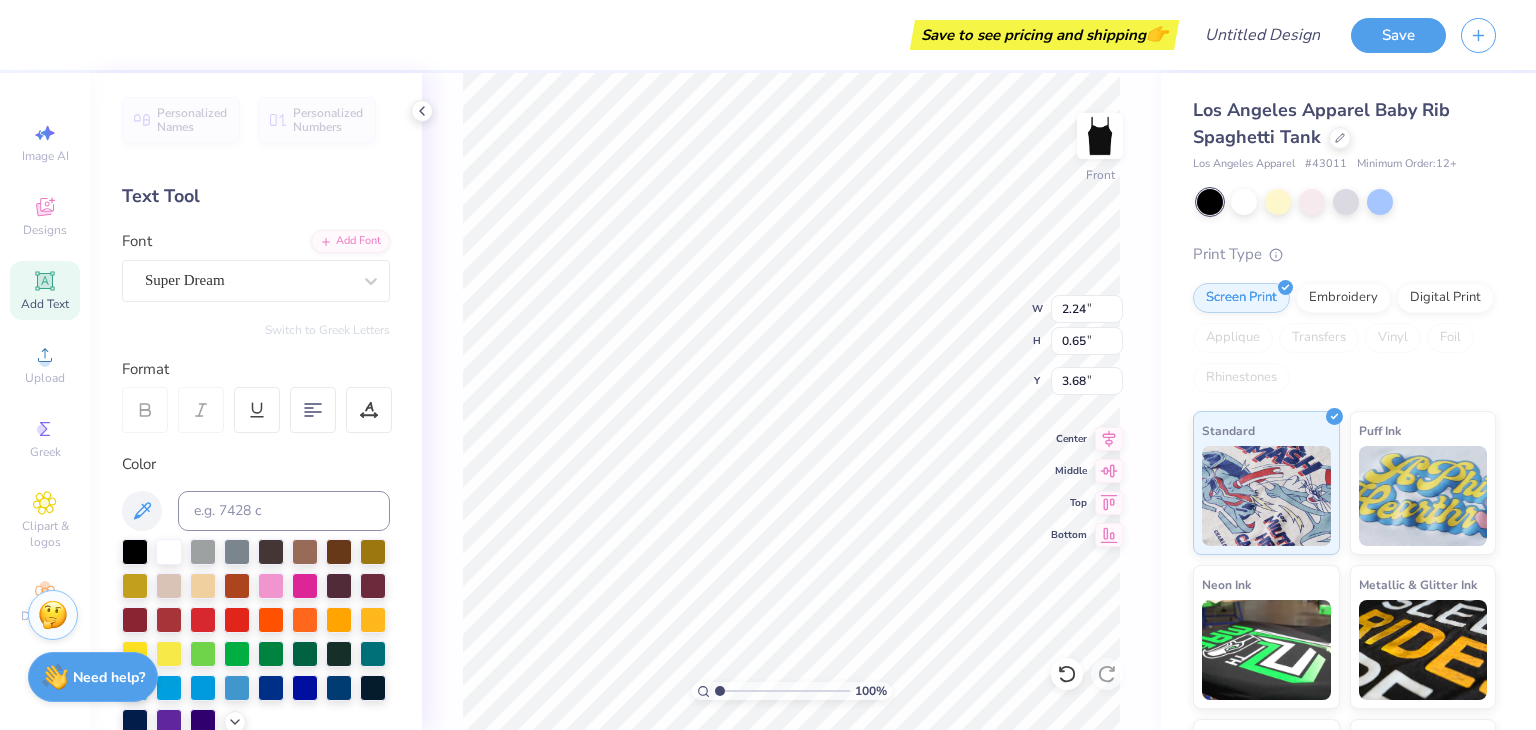 scroll, scrollTop: 16, scrollLeft: 2, axis: both 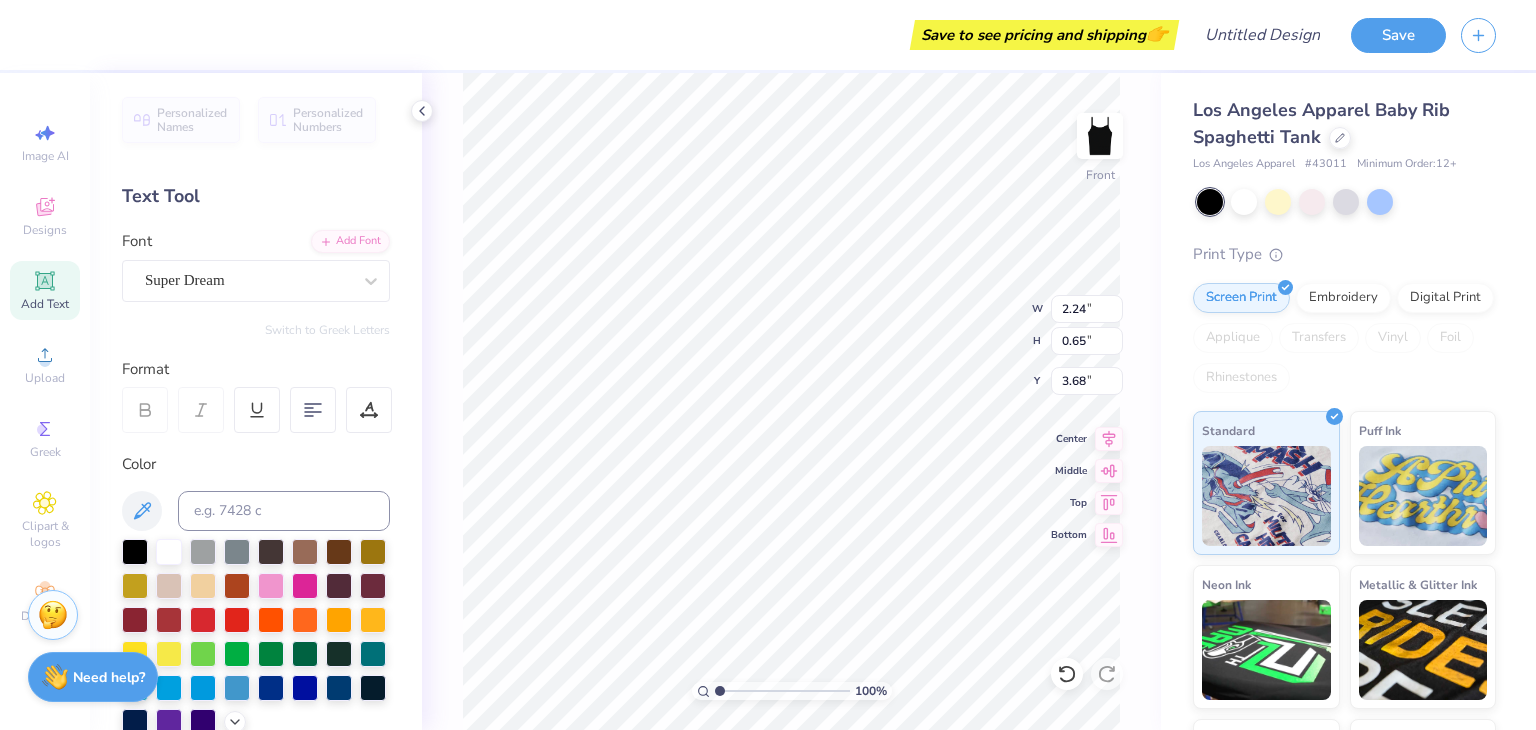 type on "1.61" 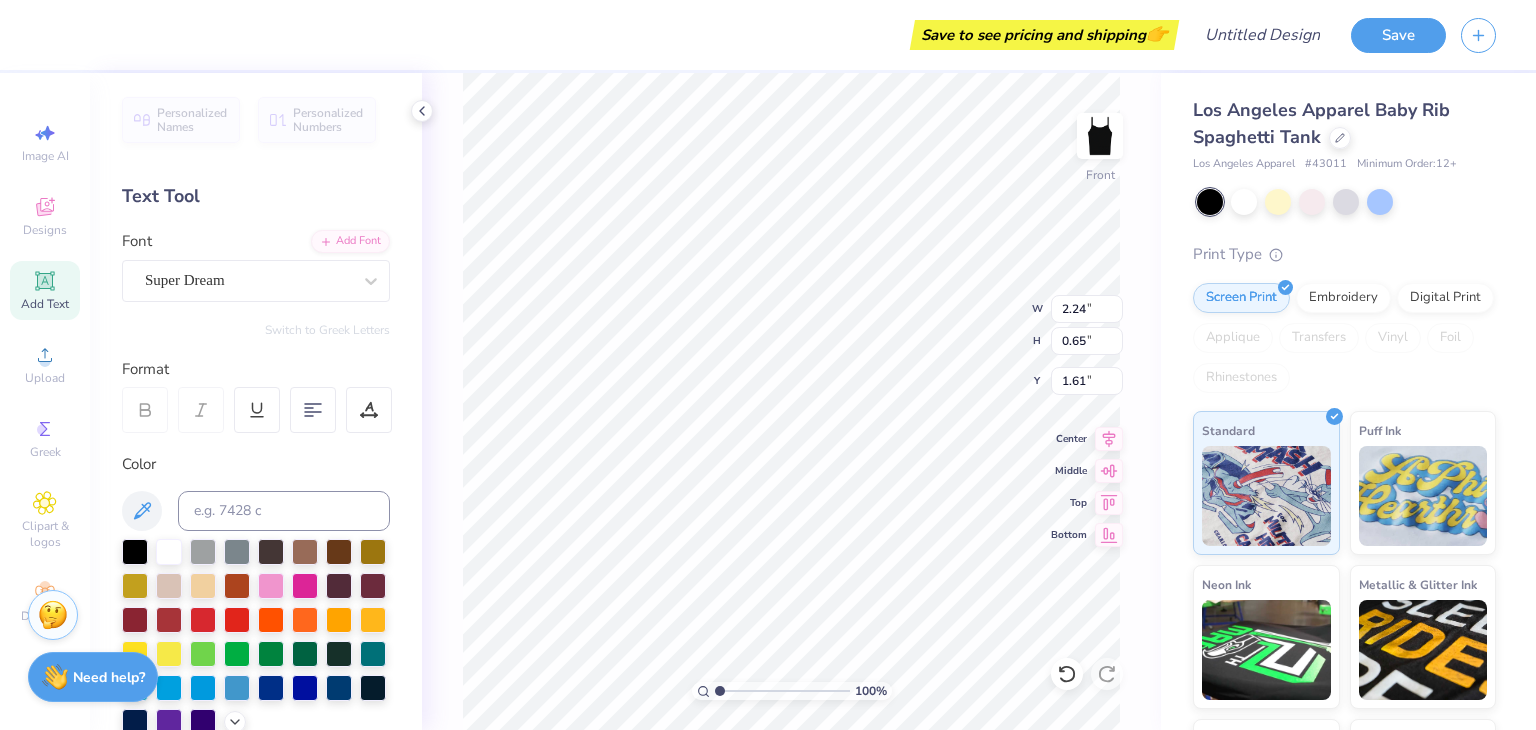 scroll, scrollTop: 16, scrollLeft: 8, axis: both 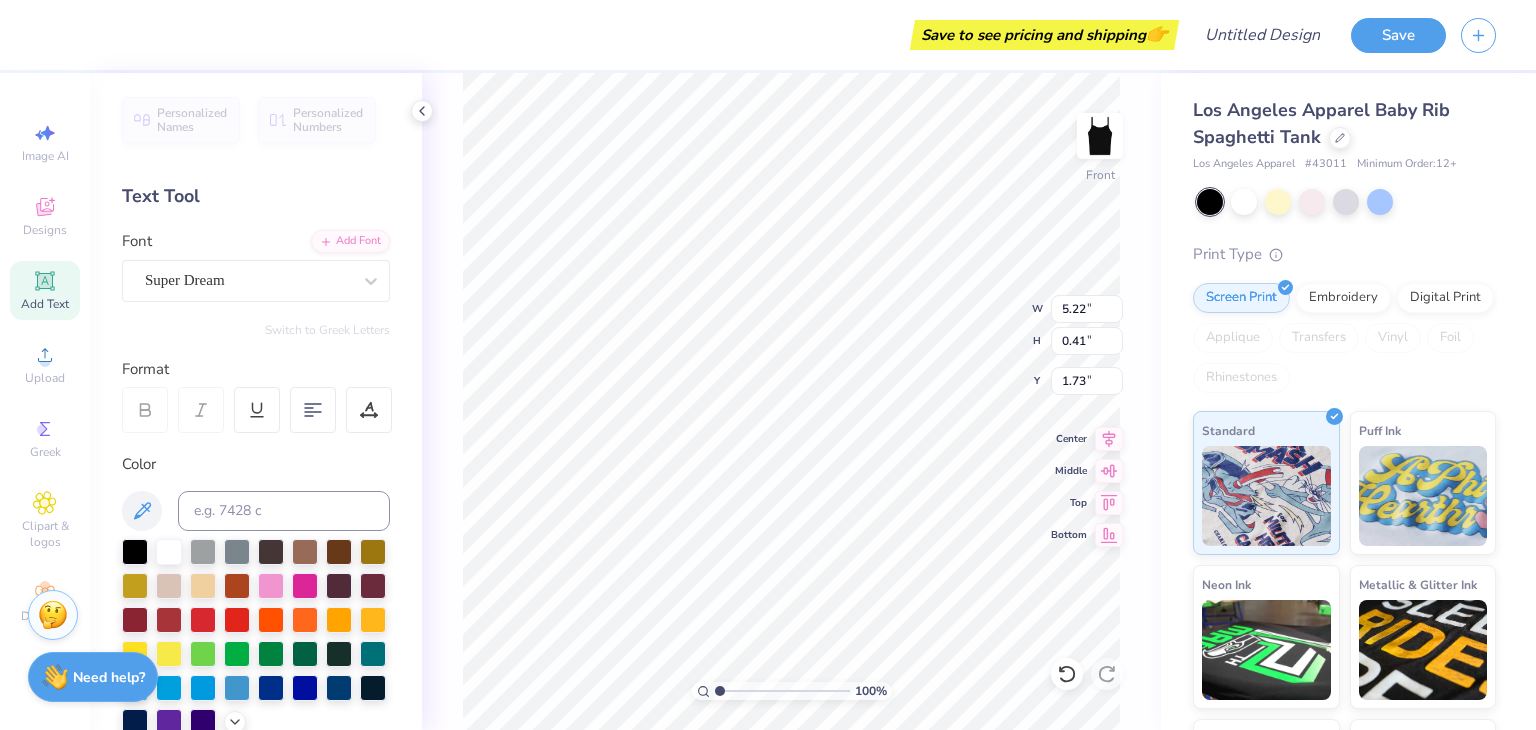 type on "Last lap aound the block" 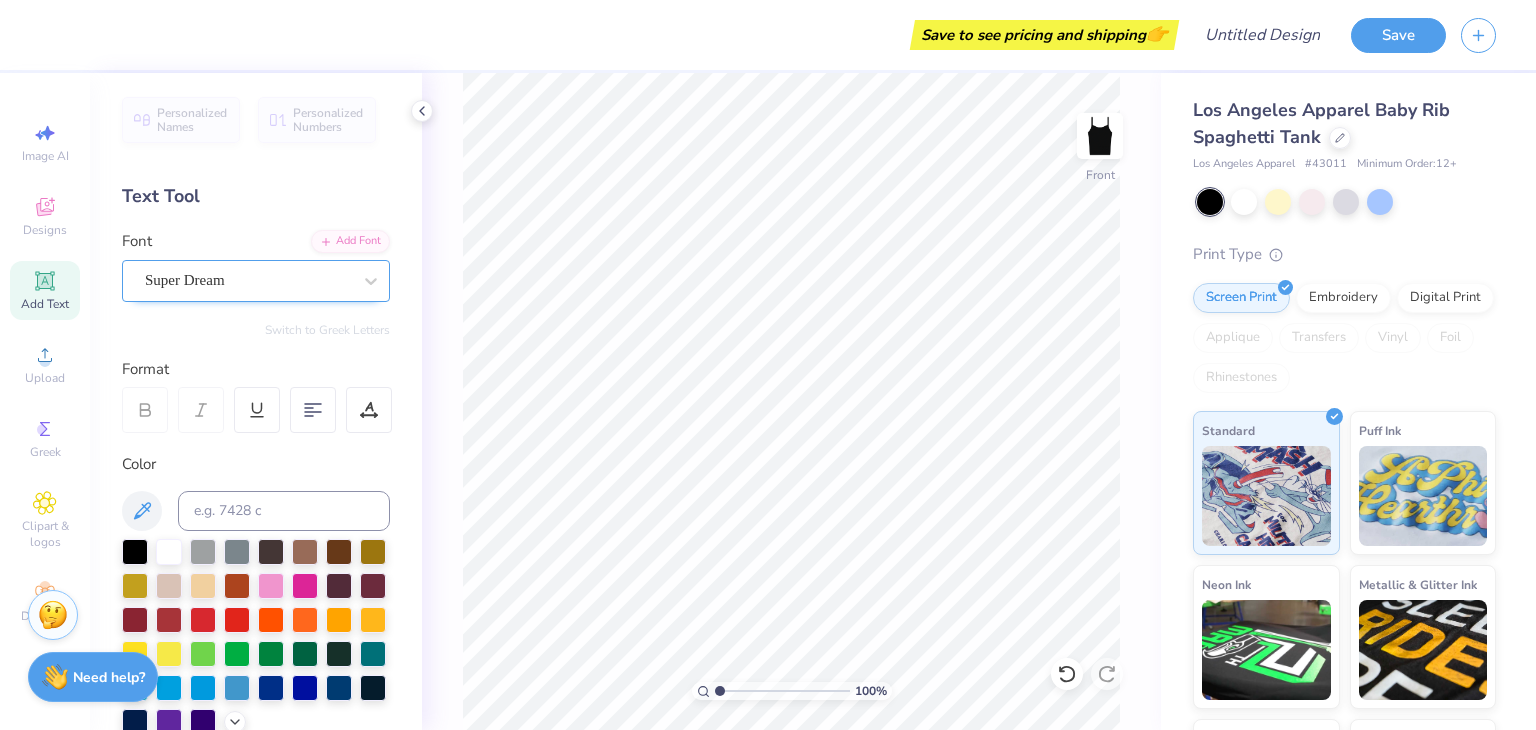 click on "Super Dream" at bounding box center (248, 280) 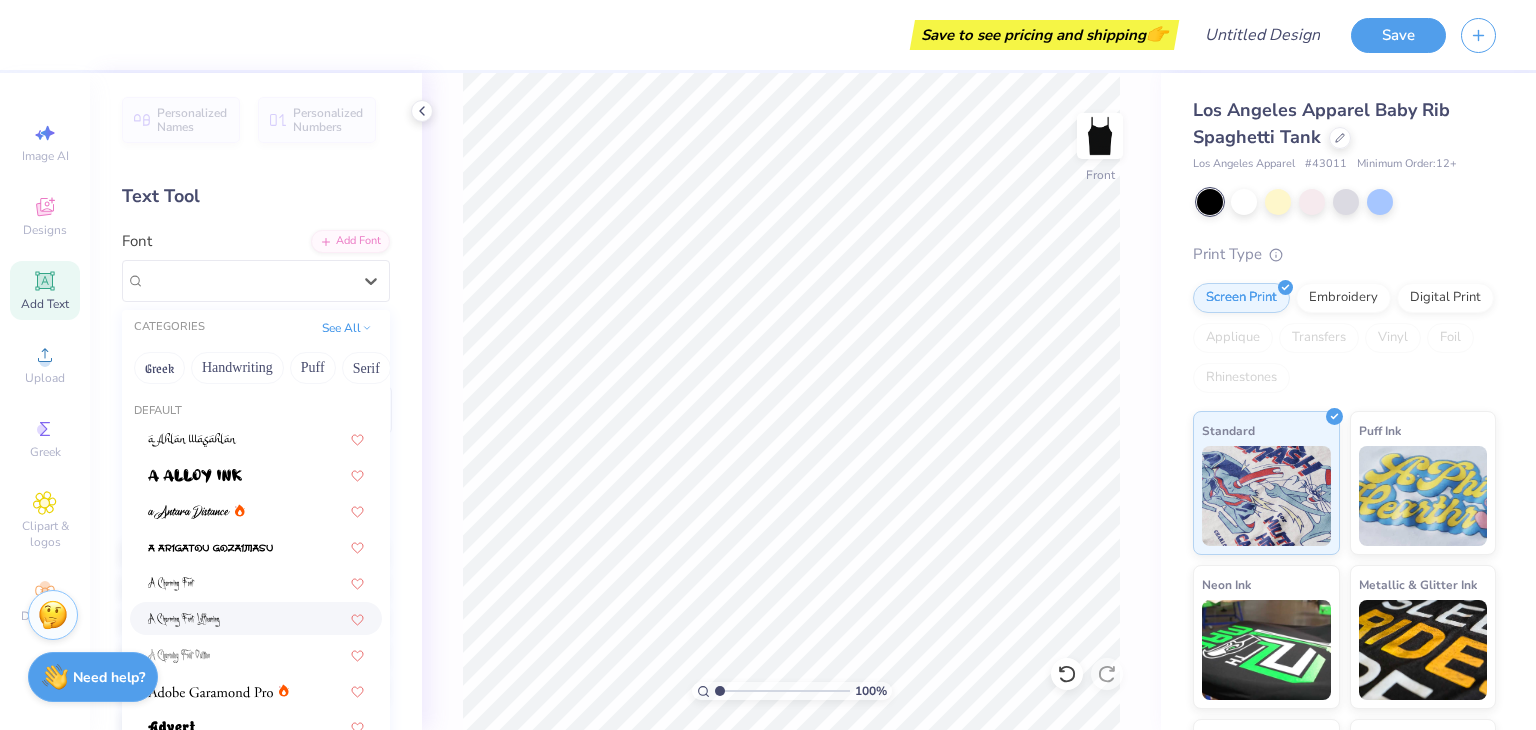 scroll, scrollTop: 500, scrollLeft: 0, axis: vertical 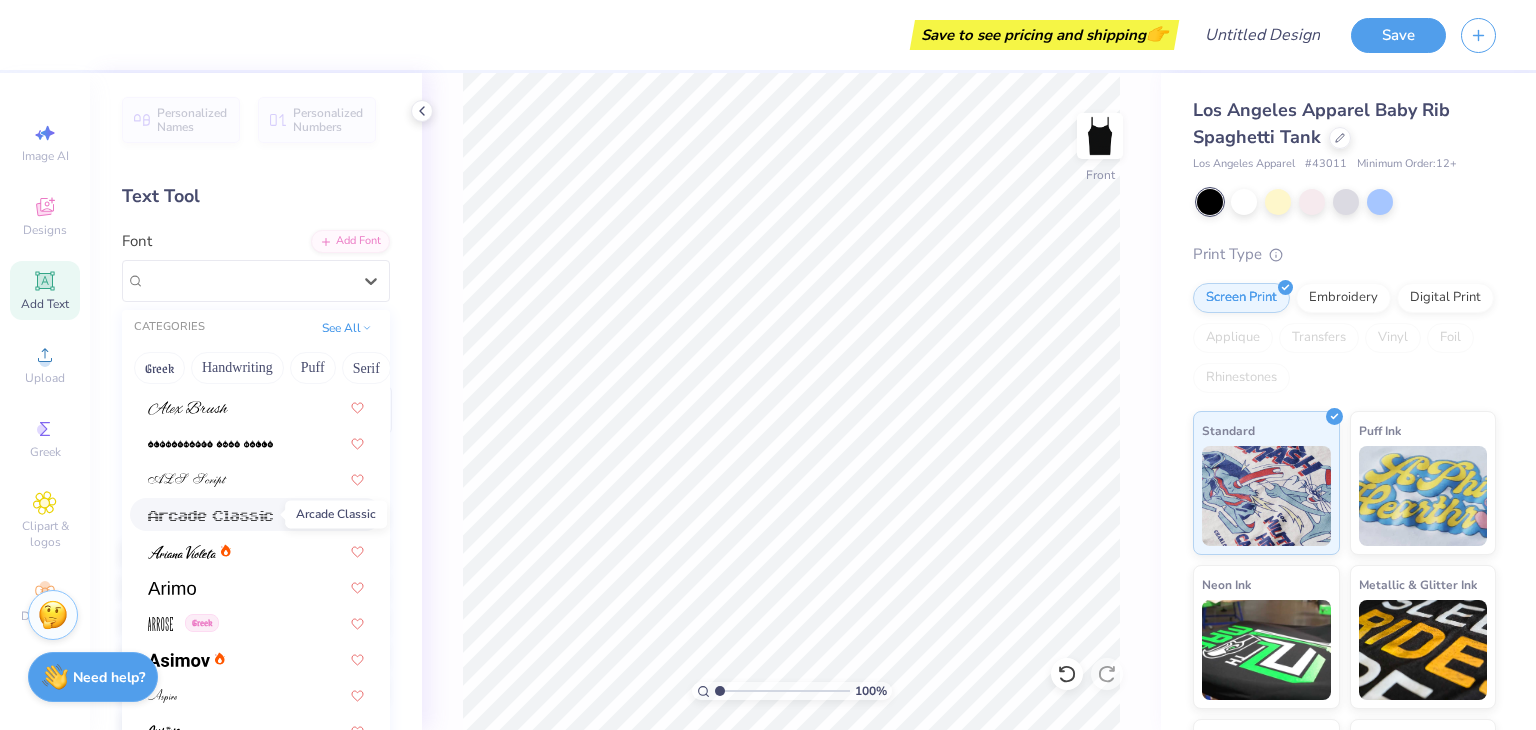 click at bounding box center [210, 516] 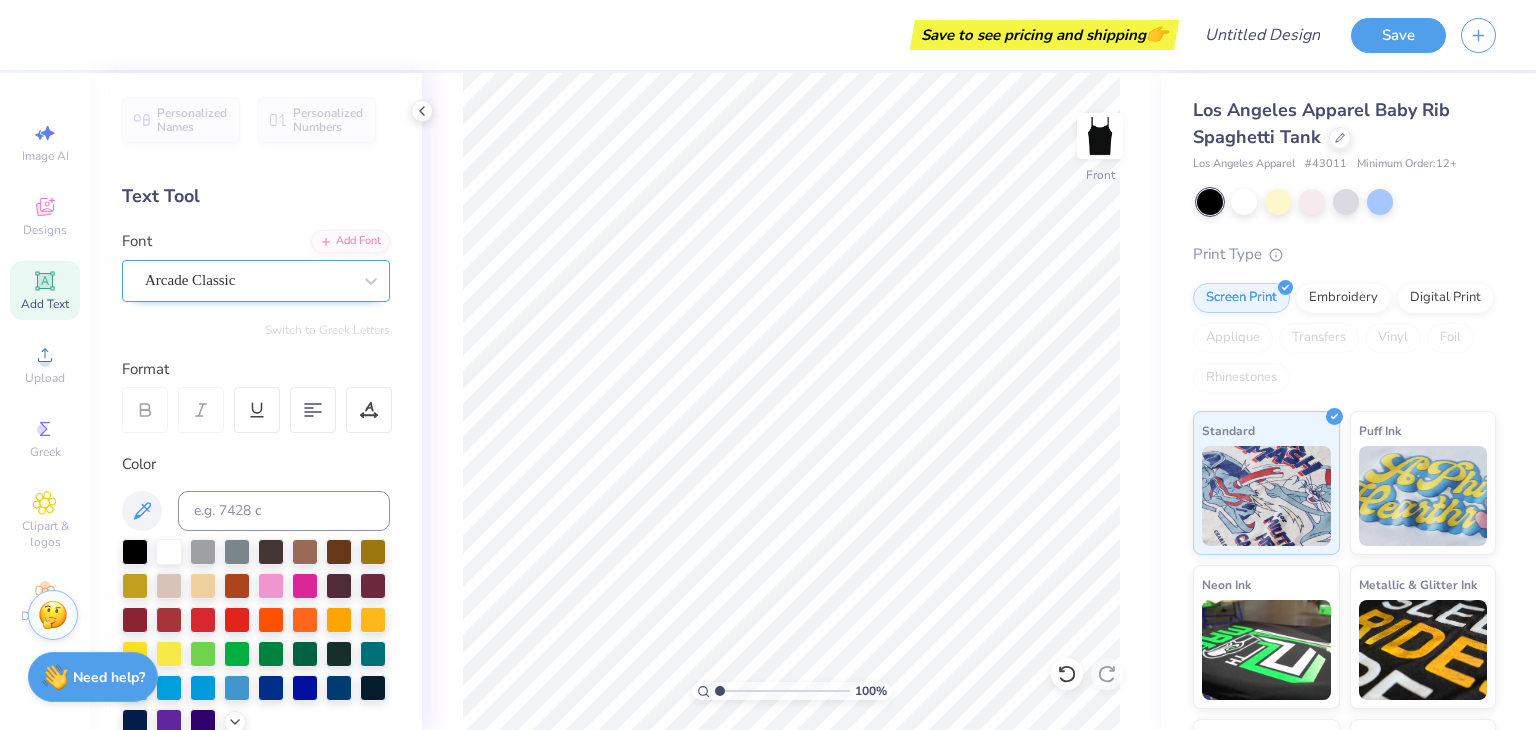 drag, startPoint x: 224, startPoint y: 240, endPoint x: 185, endPoint y: 273, distance: 51.088158 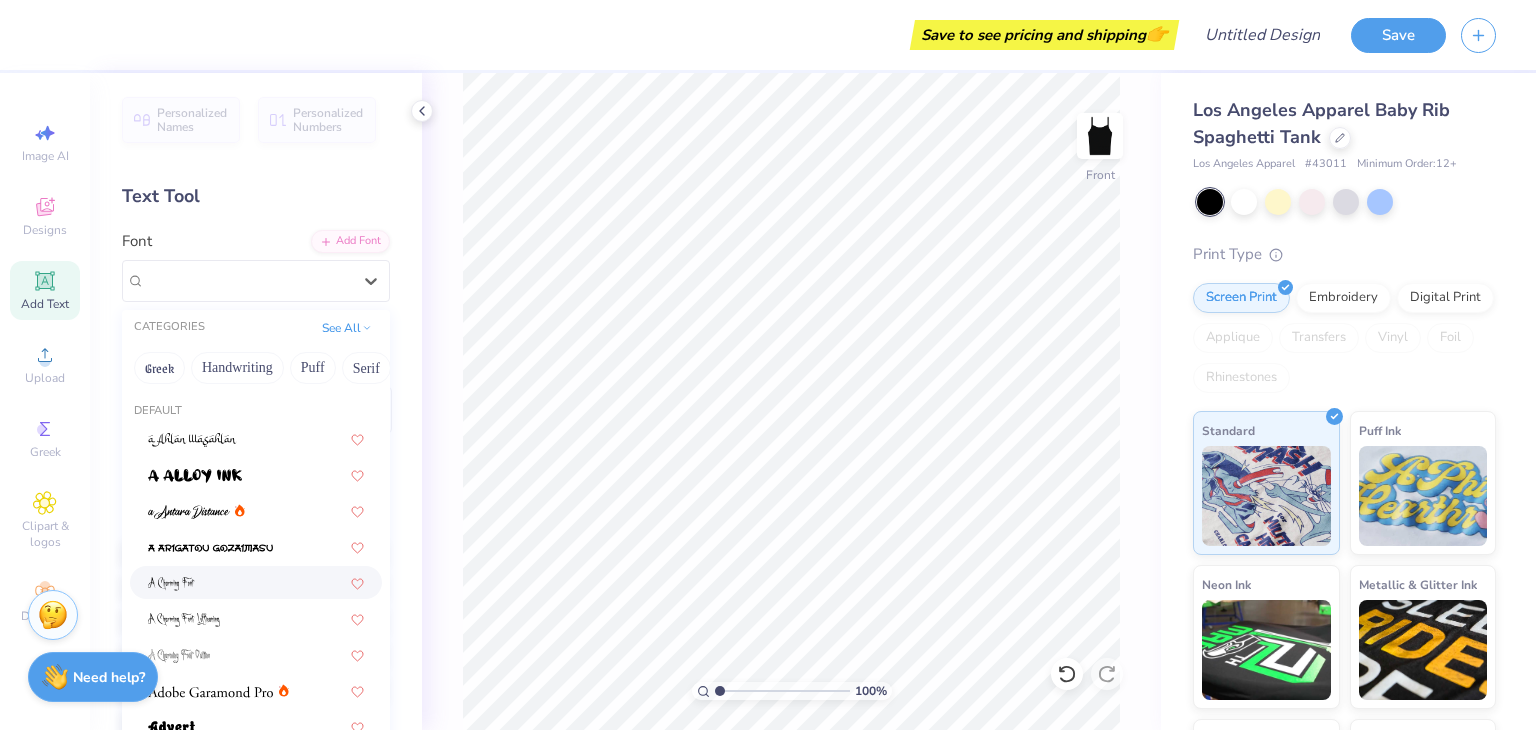 scroll, scrollTop: 600, scrollLeft: 0, axis: vertical 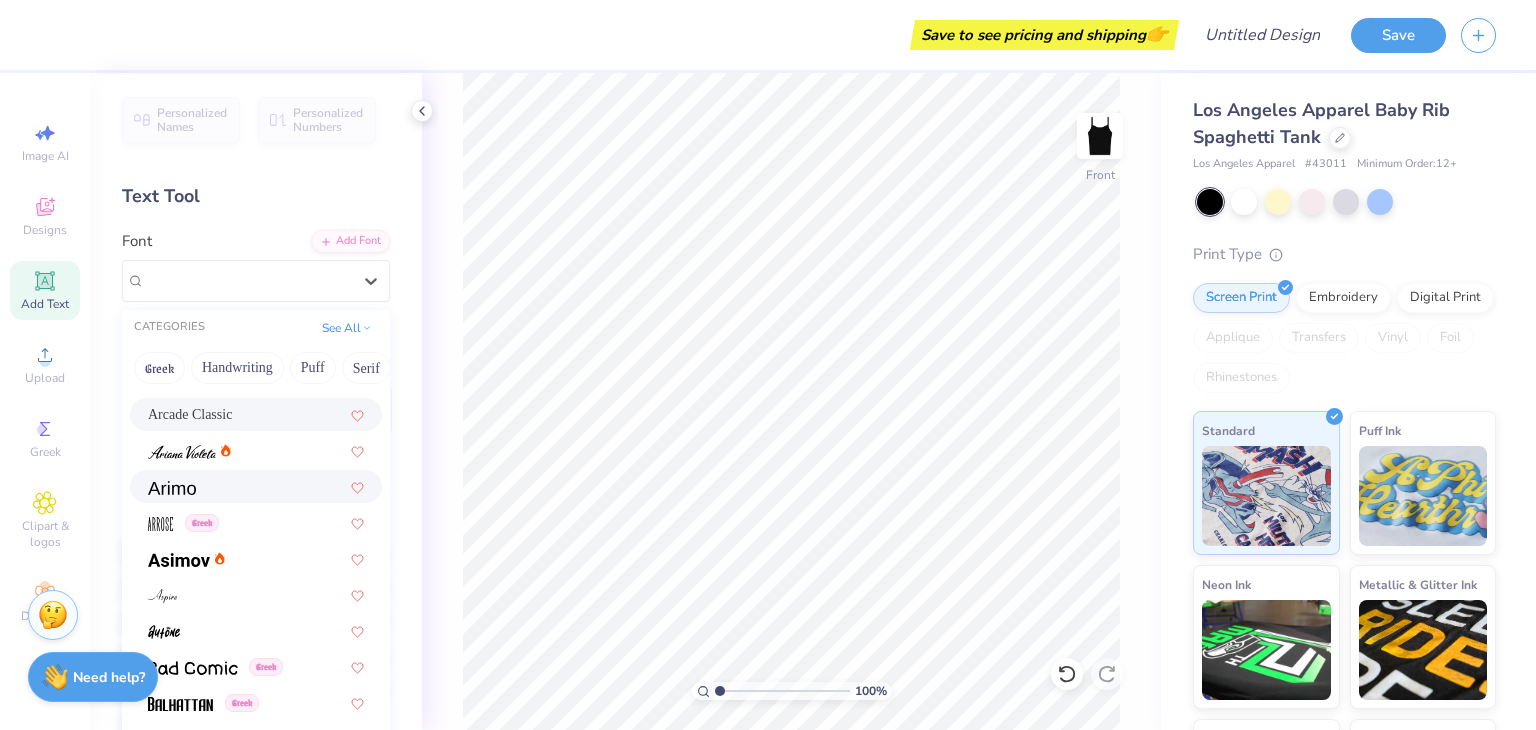 click at bounding box center (256, 486) 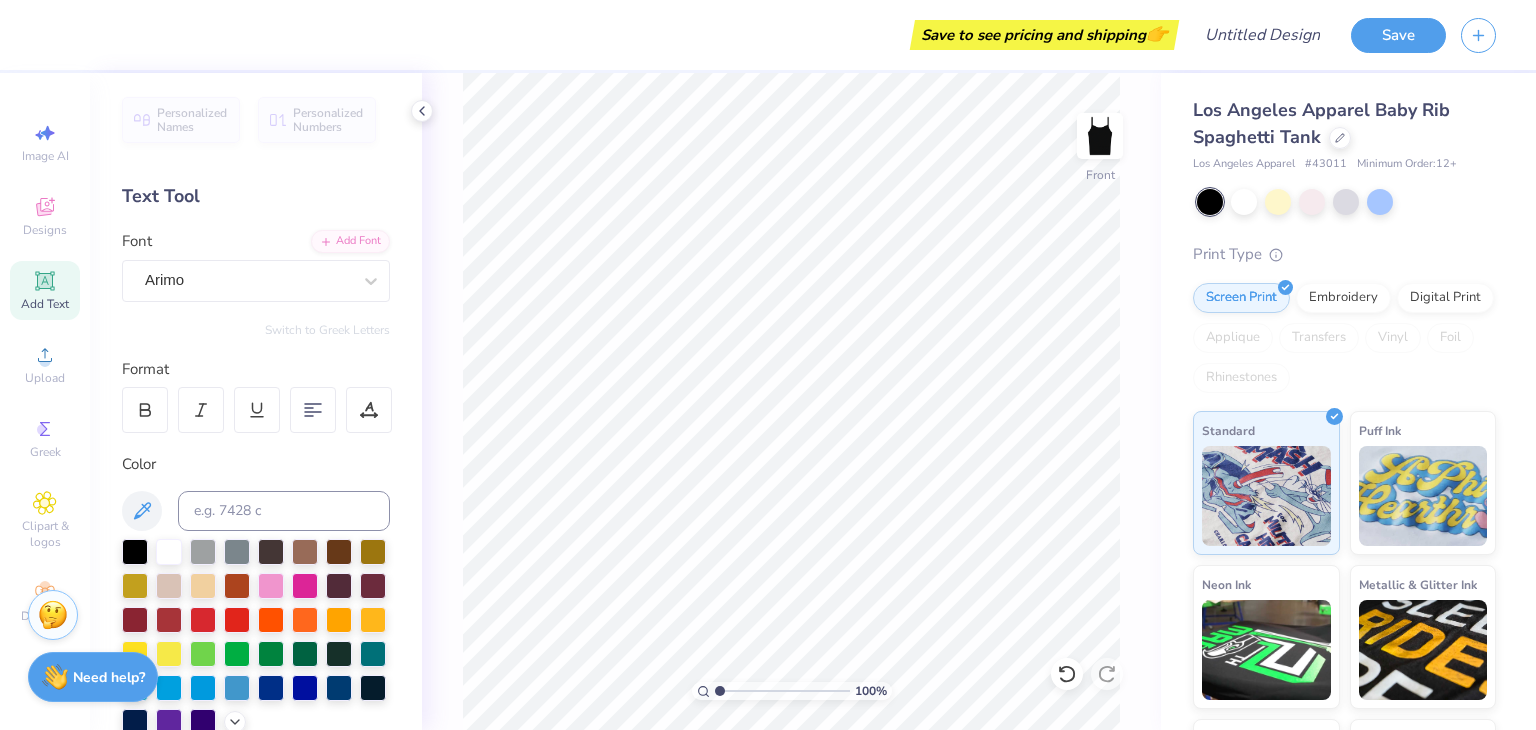 click 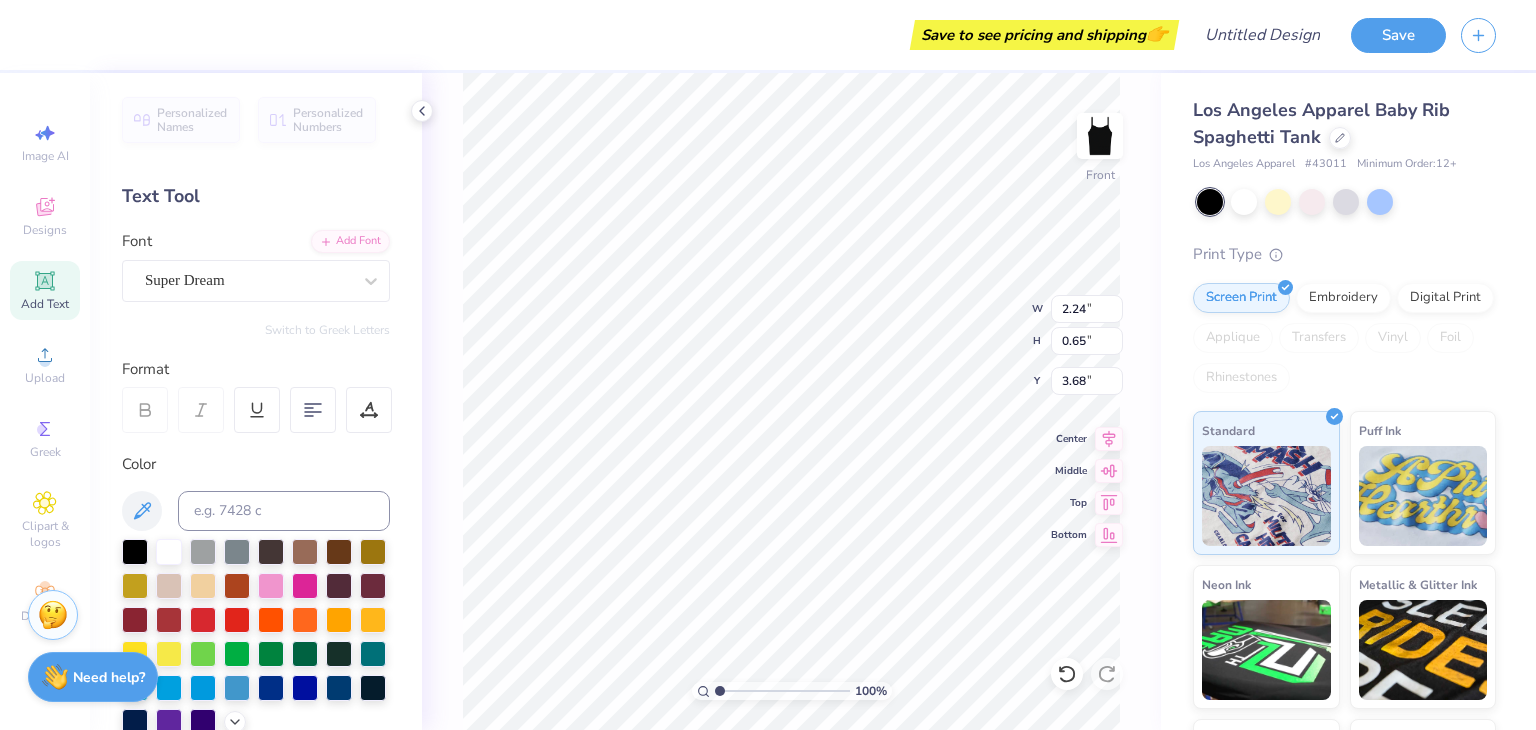 scroll, scrollTop: 16, scrollLeft: 2, axis: both 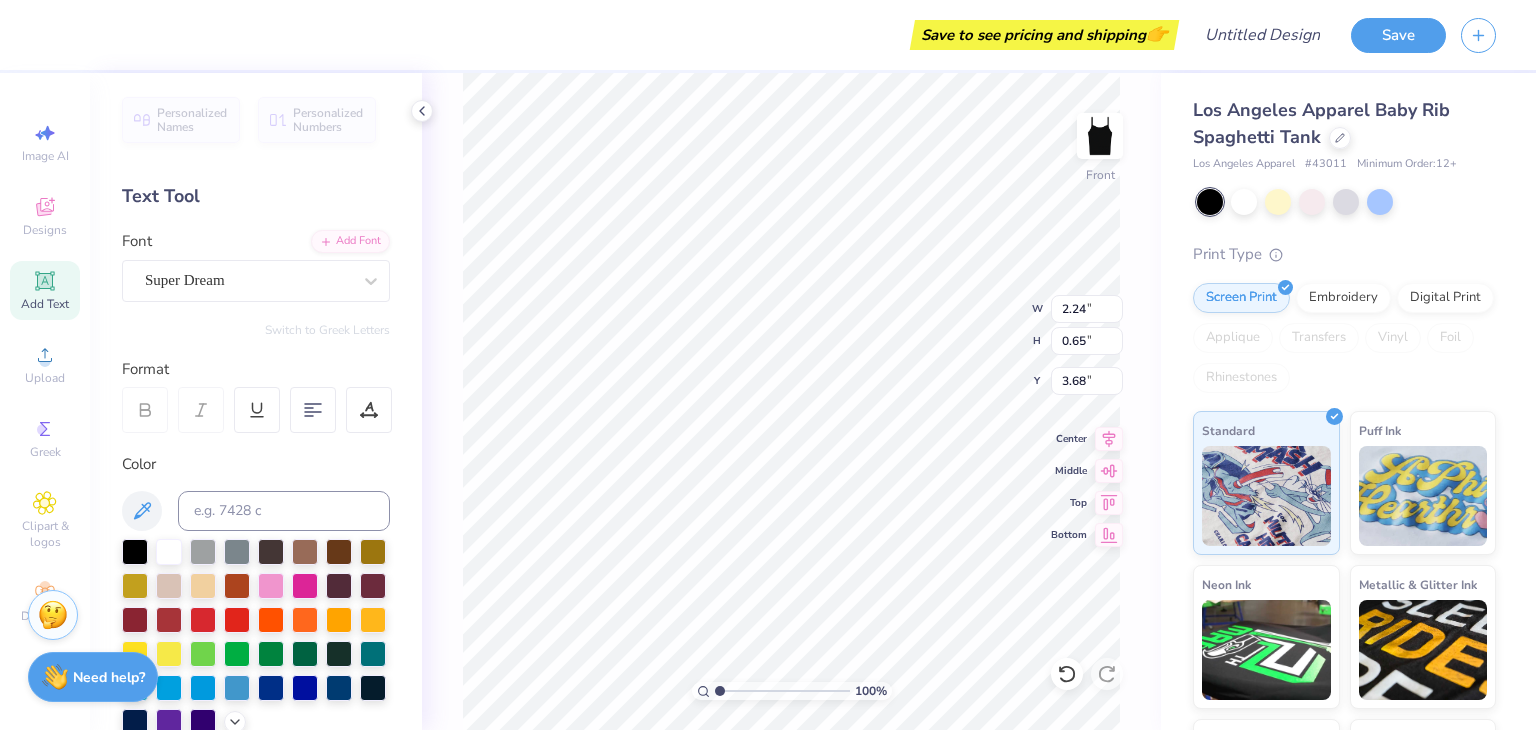type on "L" 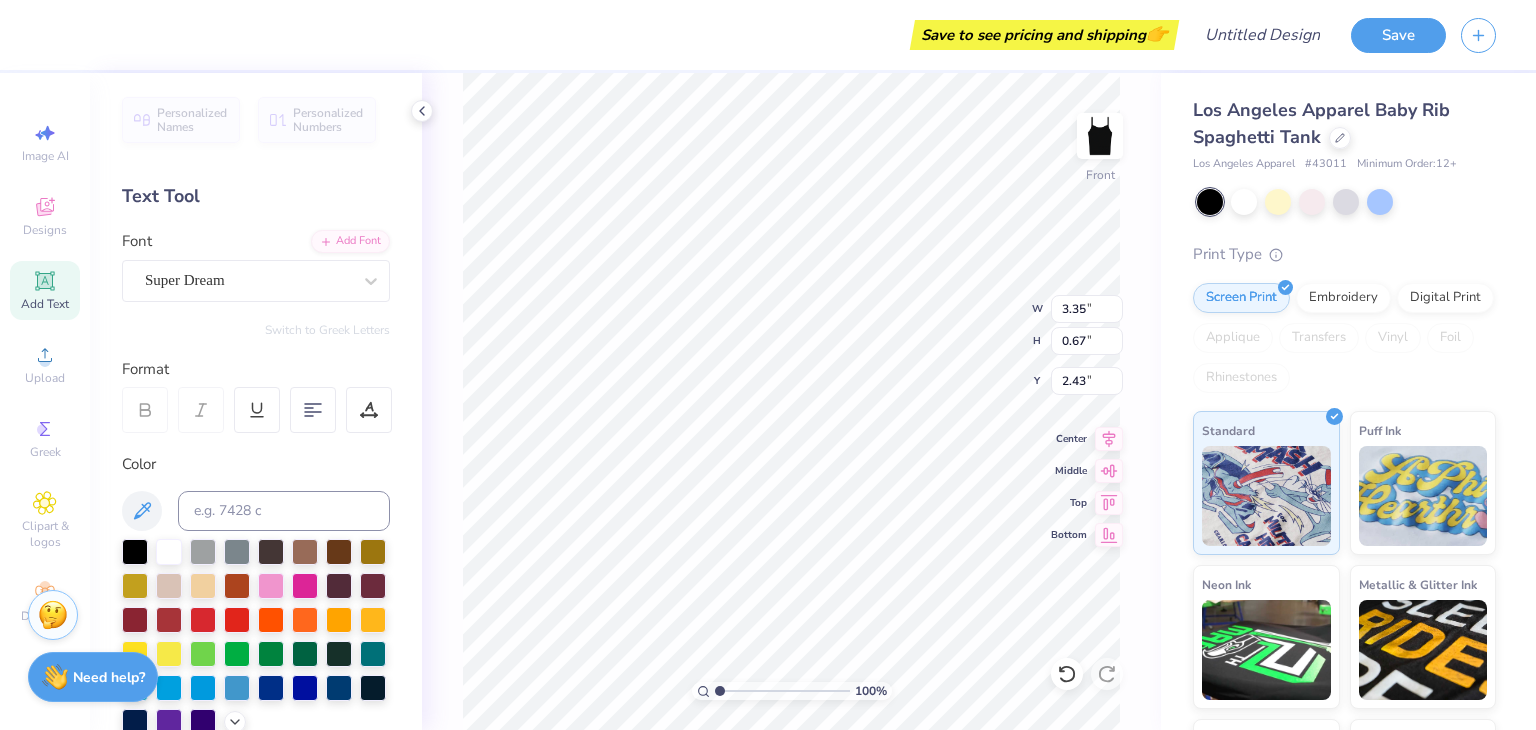 type on "2.43" 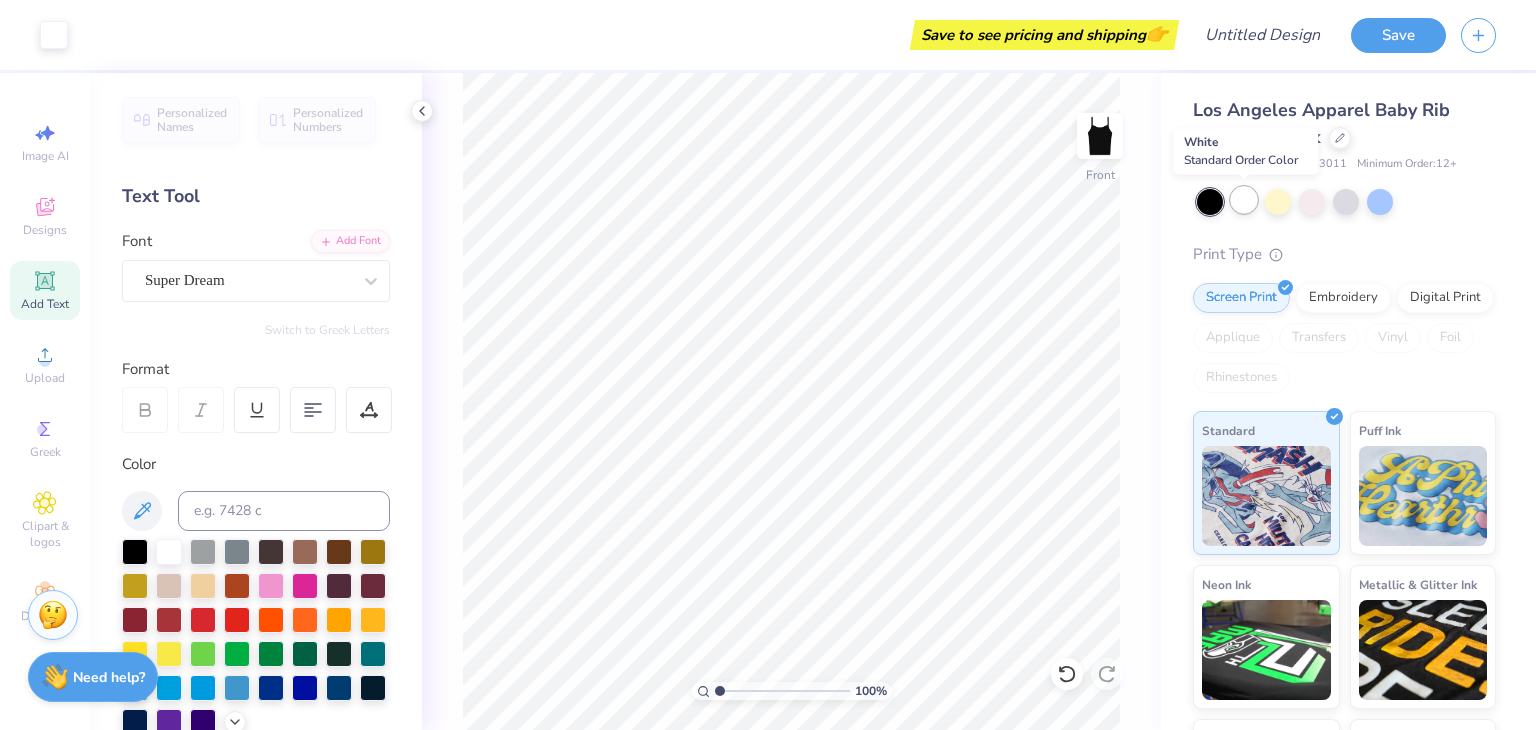 click at bounding box center (1244, 200) 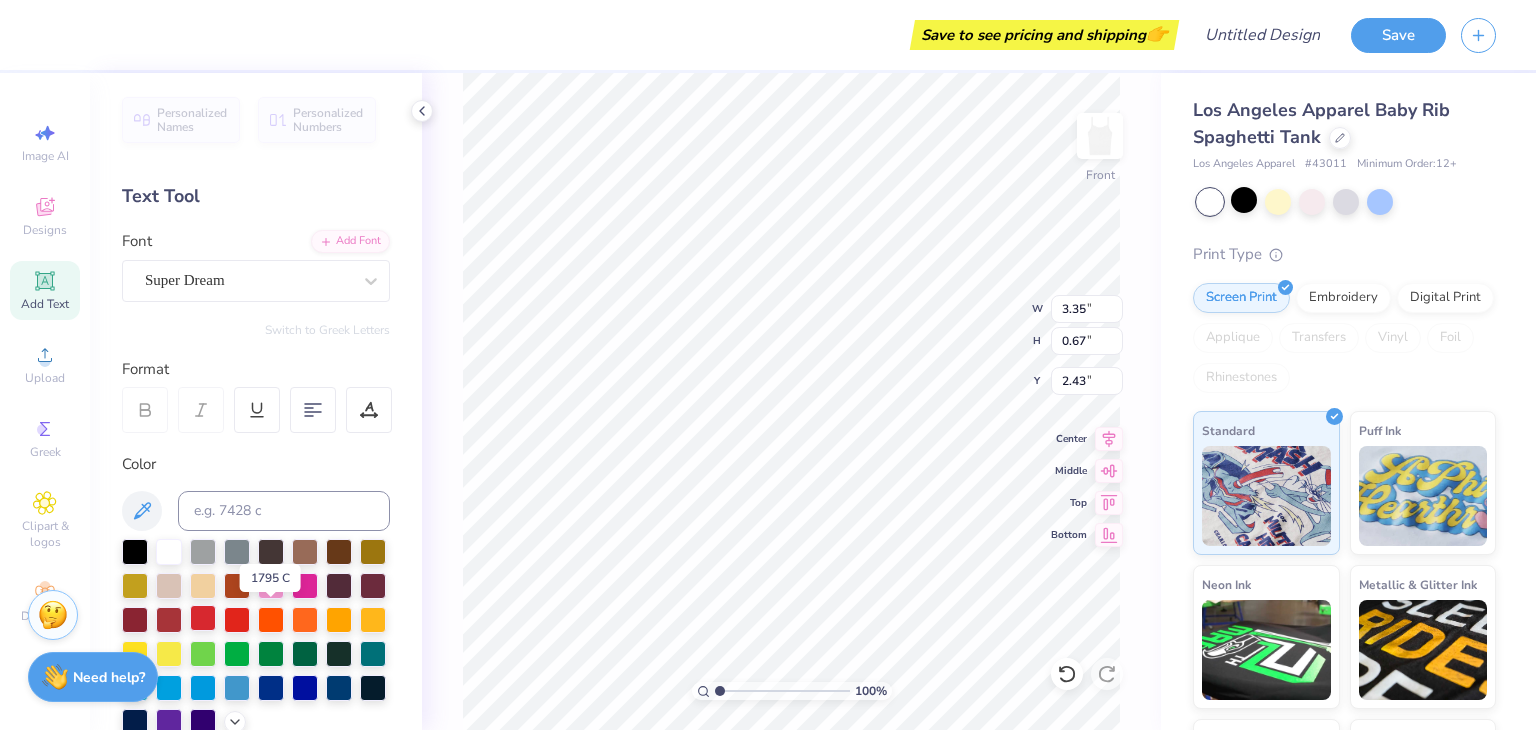 click at bounding box center [203, 618] 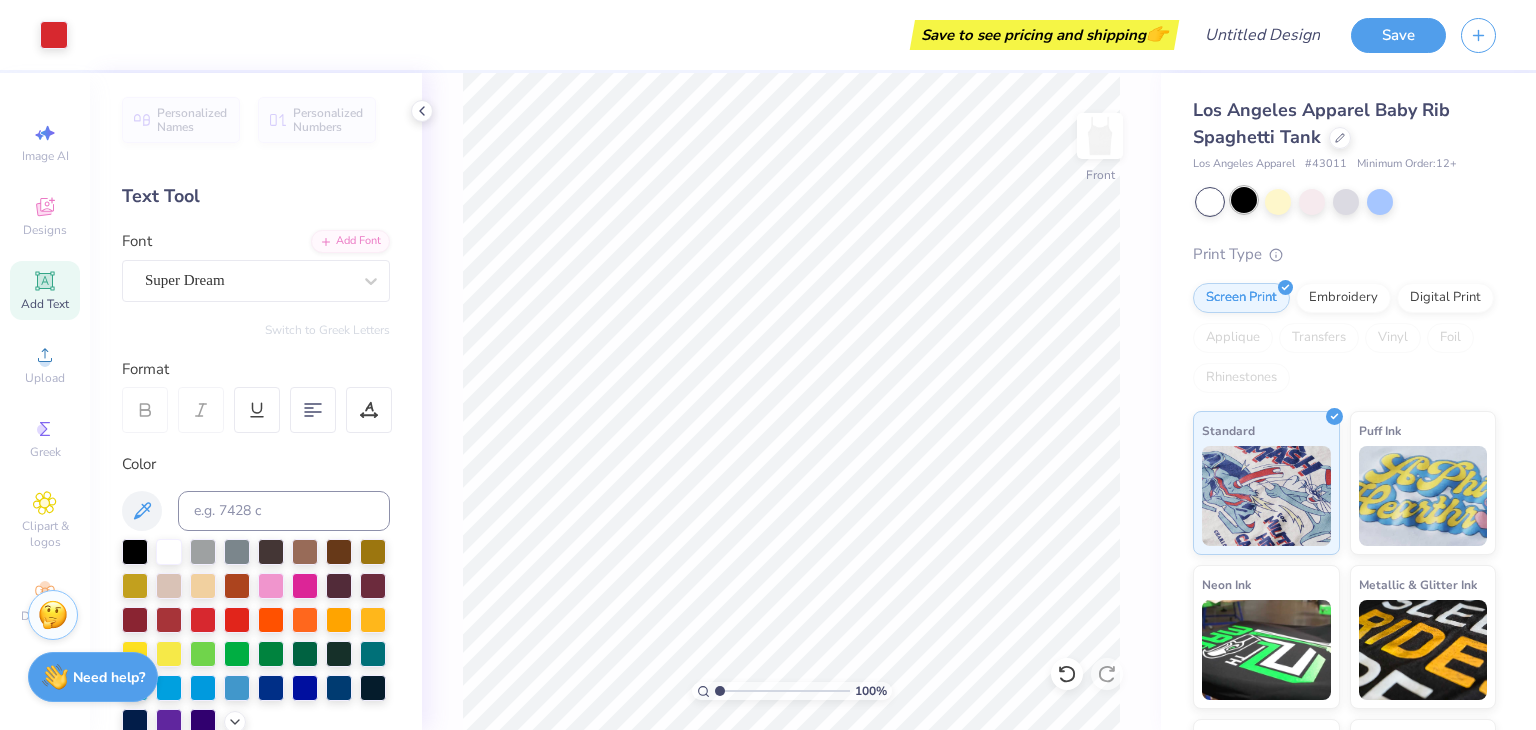 click at bounding box center (1244, 200) 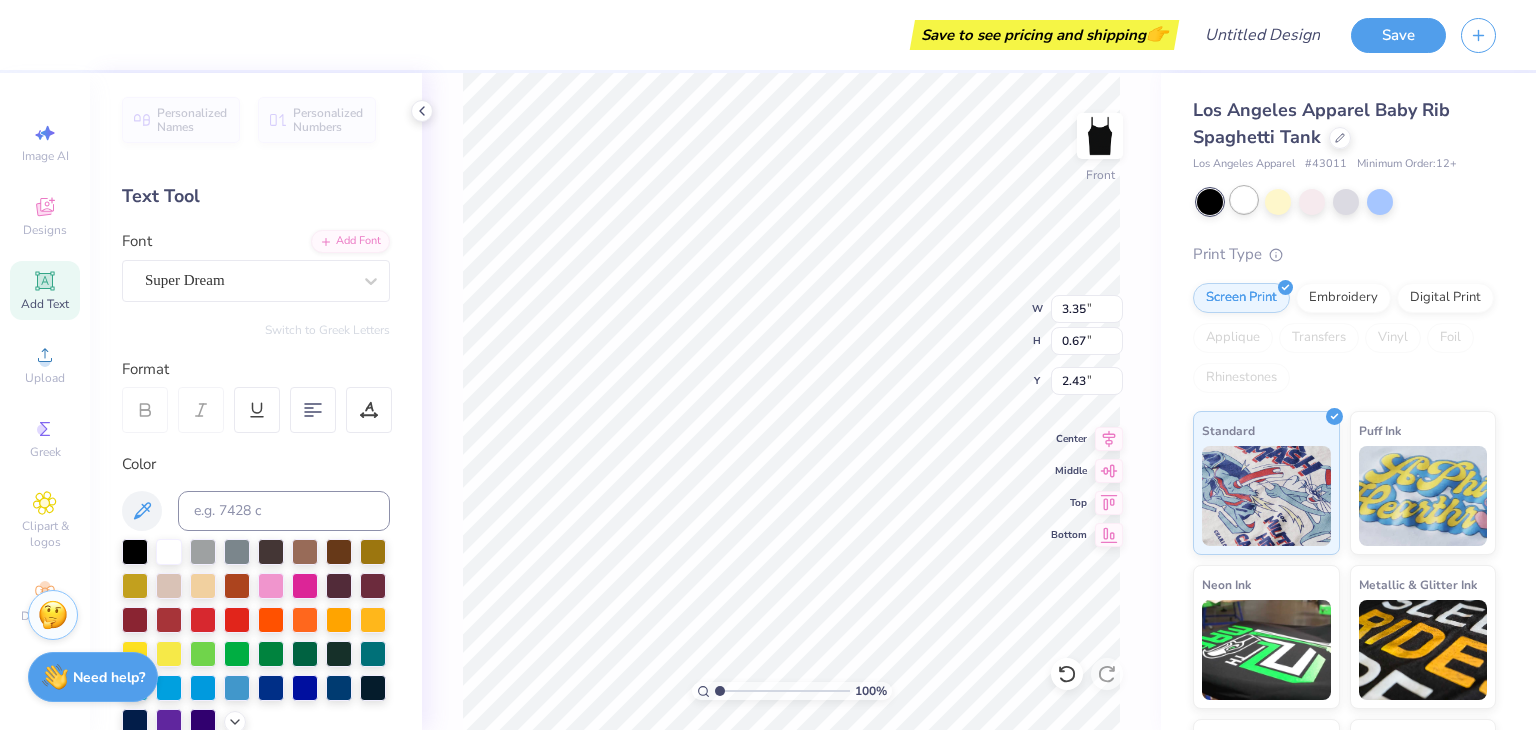 click at bounding box center [1244, 200] 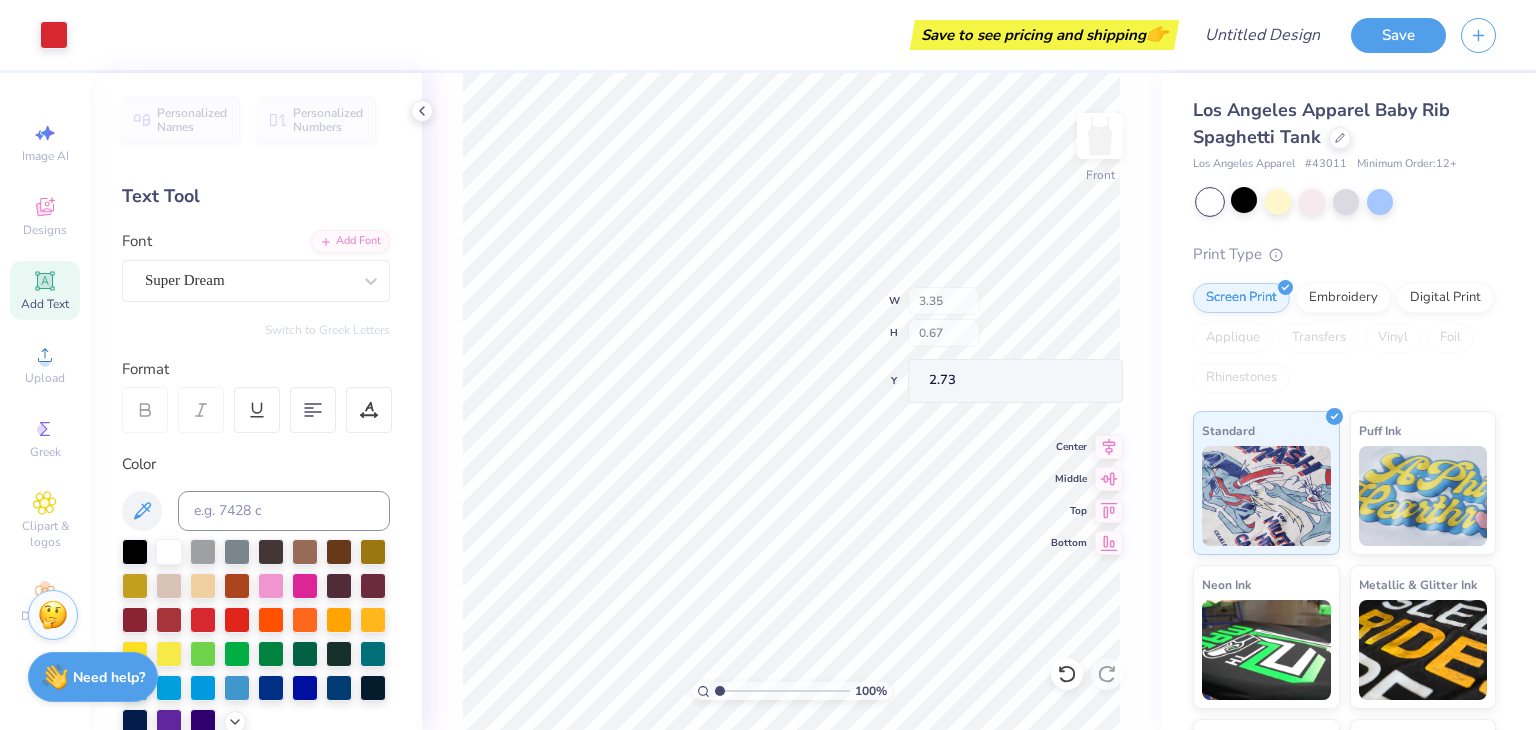 type on "2.73" 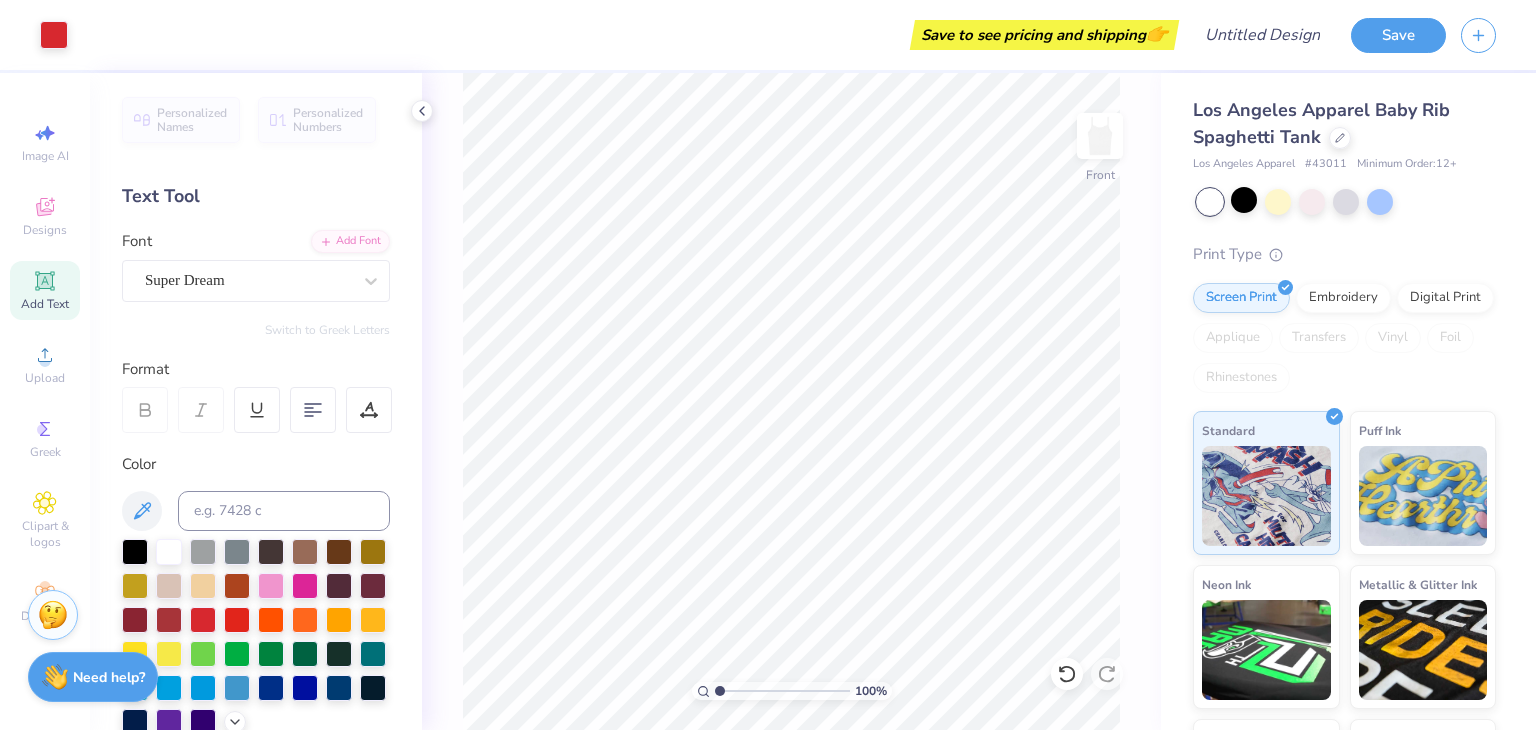 click on "Font Super Dream" at bounding box center (256, 266) 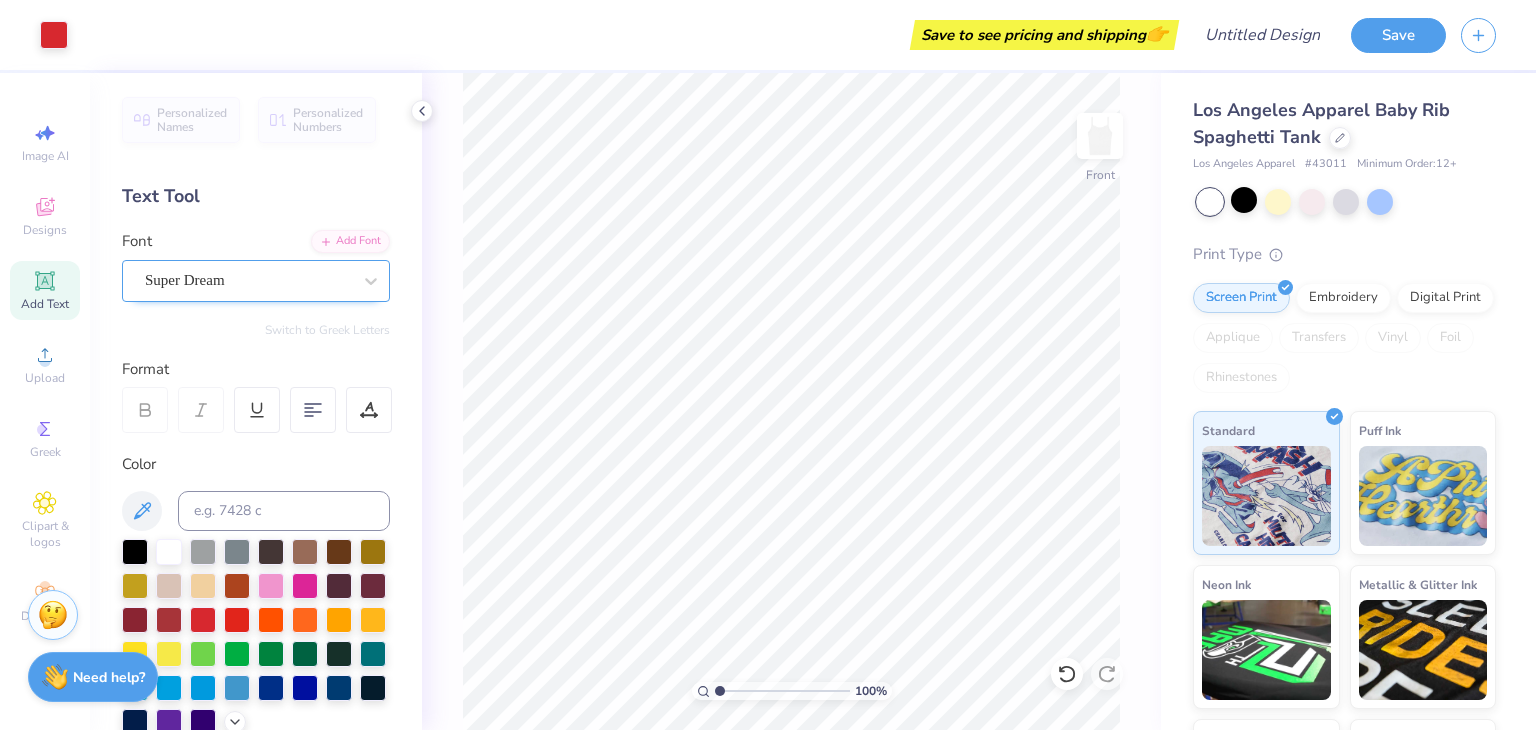 click on "Super Dream" at bounding box center (248, 280) 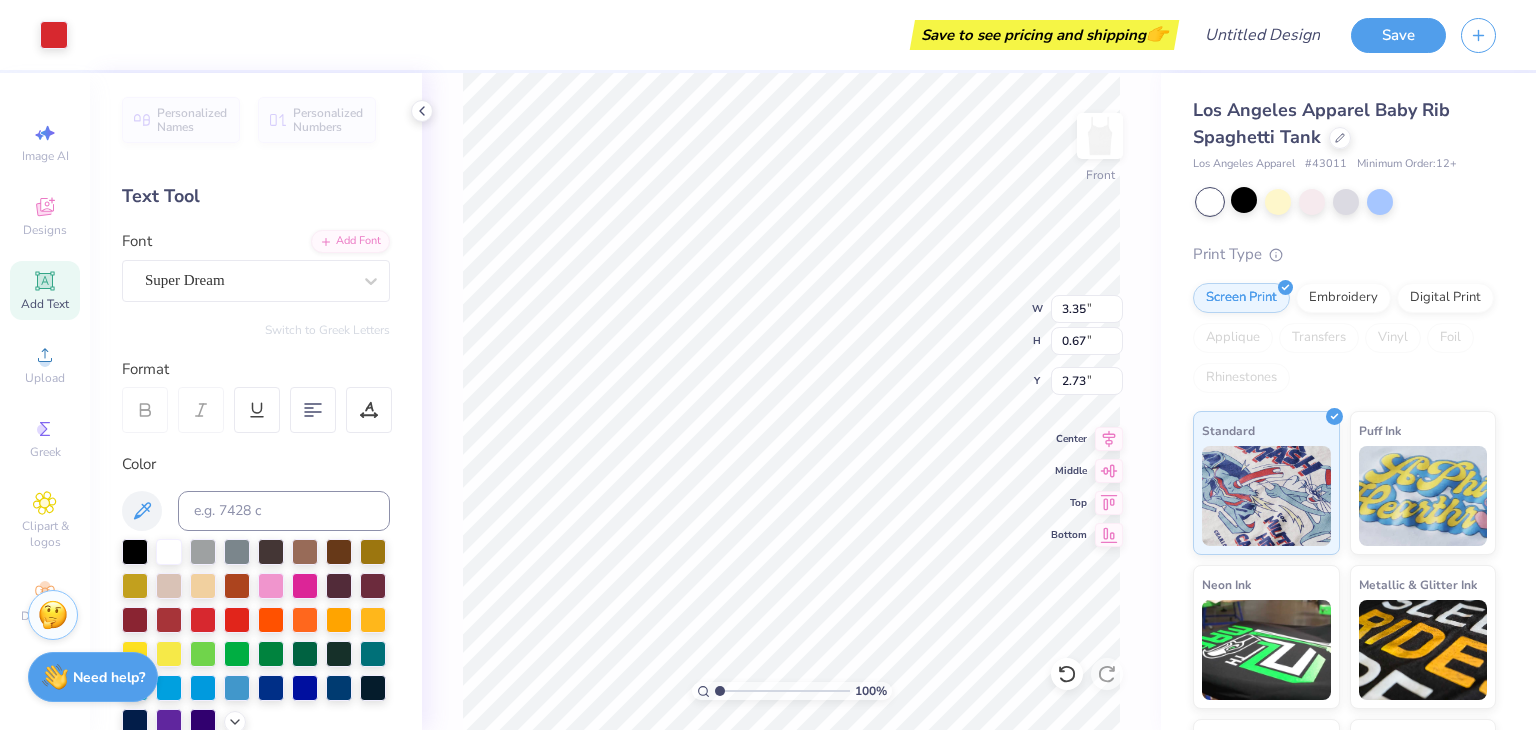 scroll, scrollTop: 16, scrollLeft: 2, axis: both 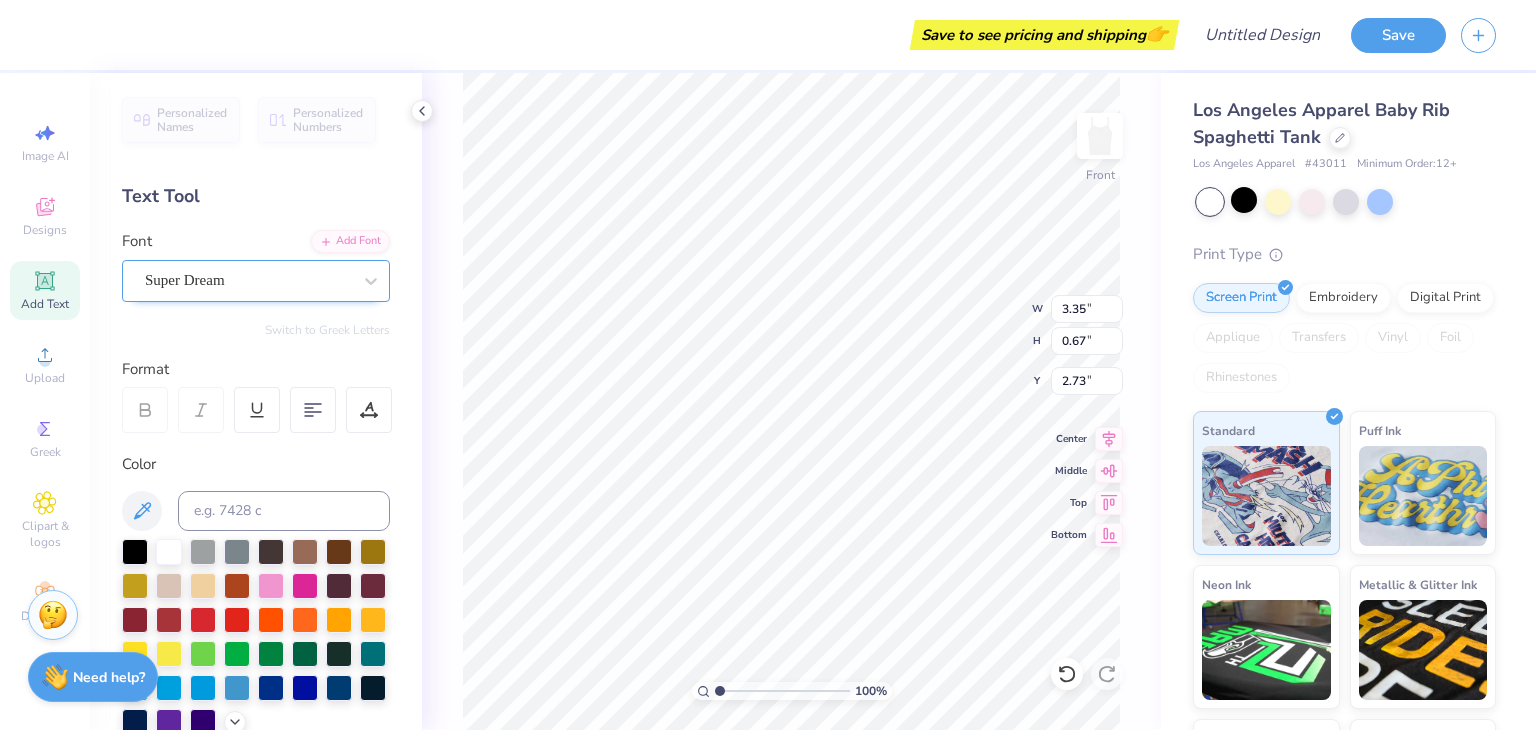 click on "Super Dream" at bounding box center (248, 280) 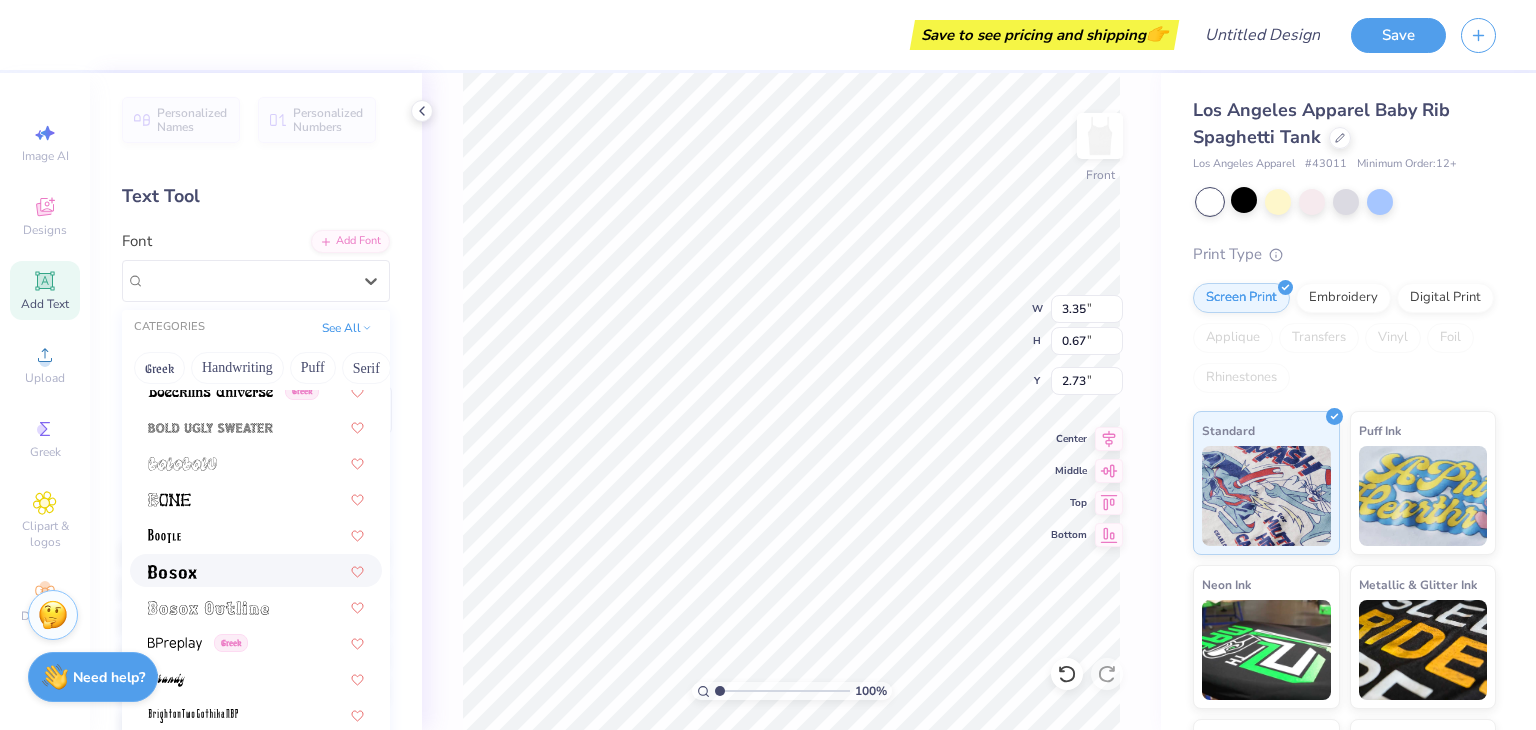 scroll, scrollTop: 1300, scrollLeft: 0, axis: vertical 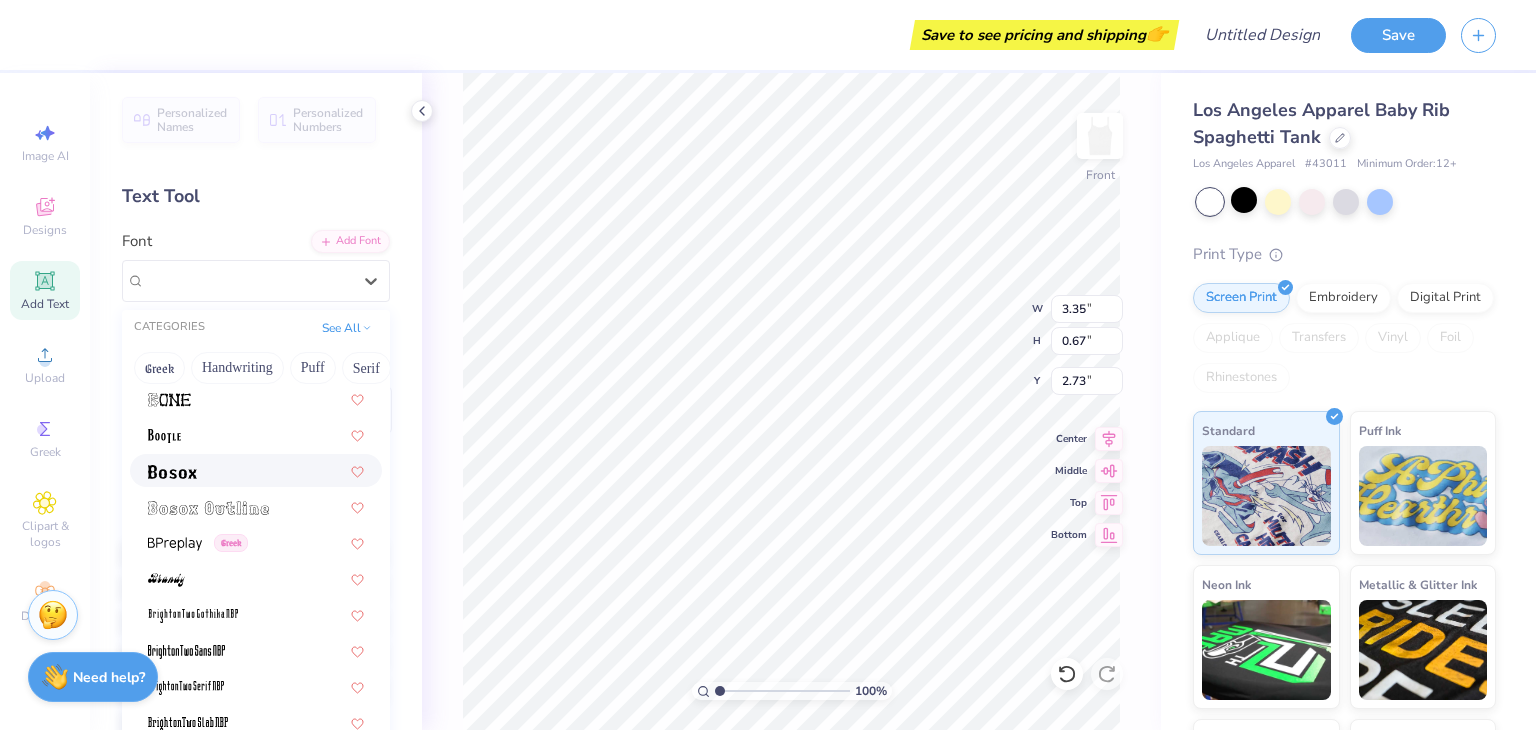 click on "Greek" at bounding box center (256, 542) 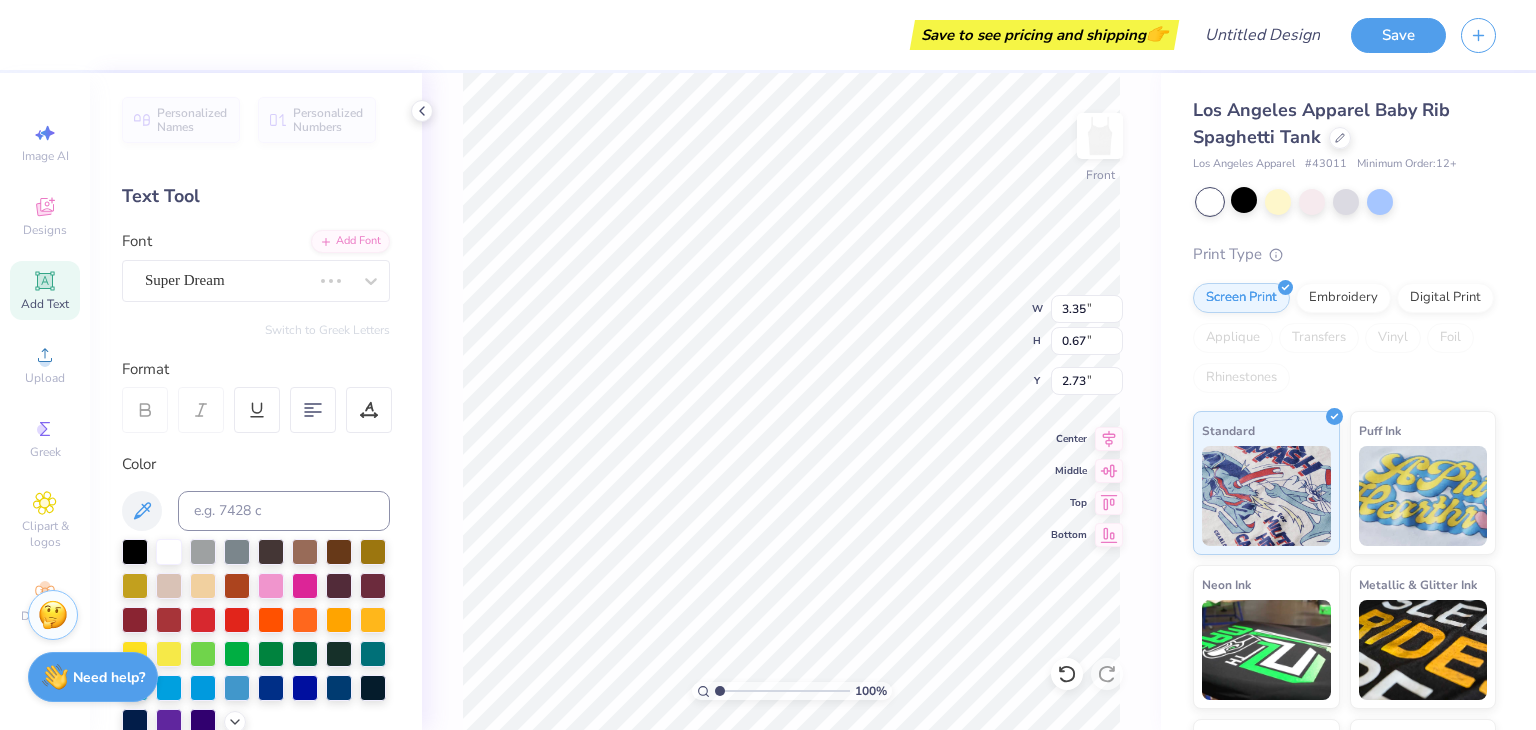 scroll, scrollTop: 465, scrollLeft: 0, axis: vertical 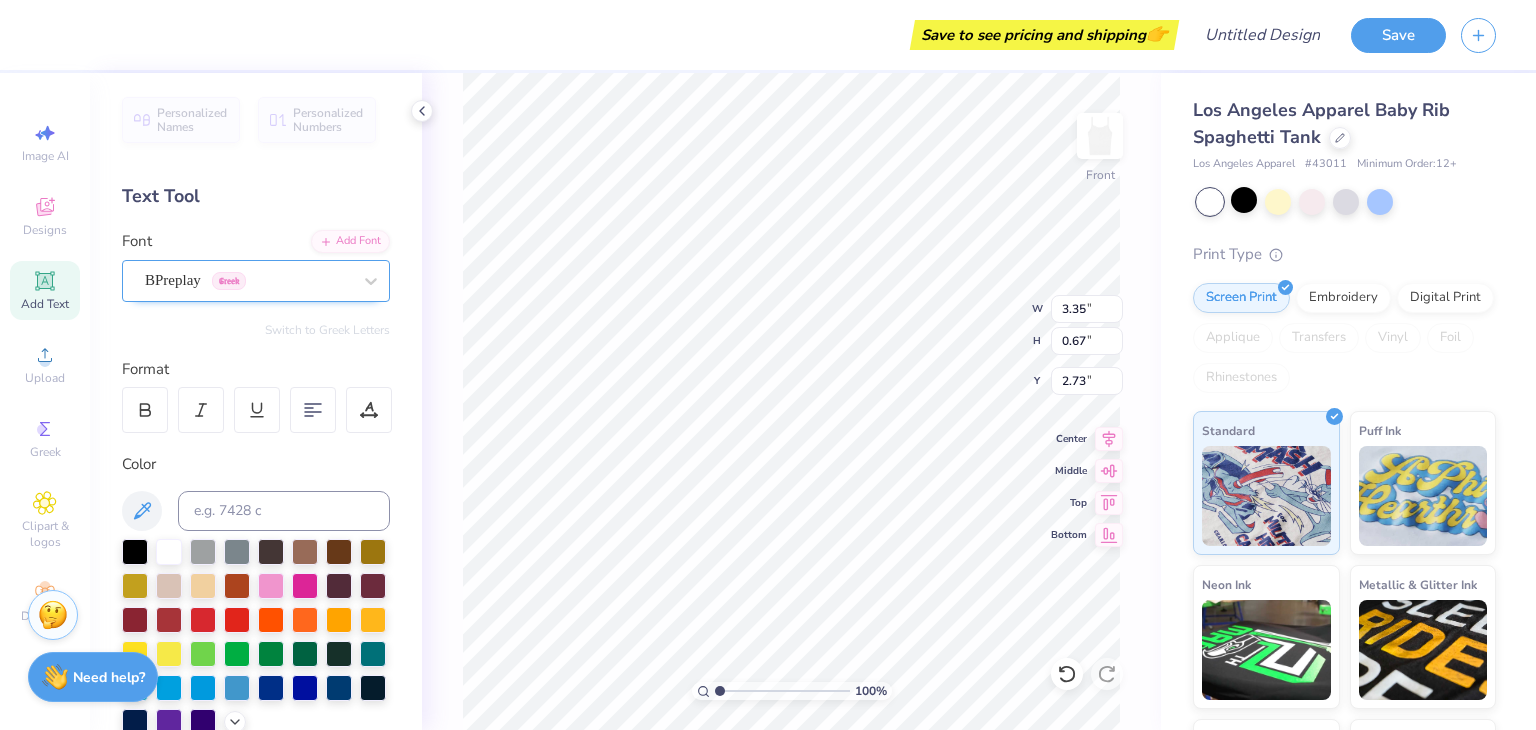 click on "BPreplay Greek" at bounding box center (256, 281) 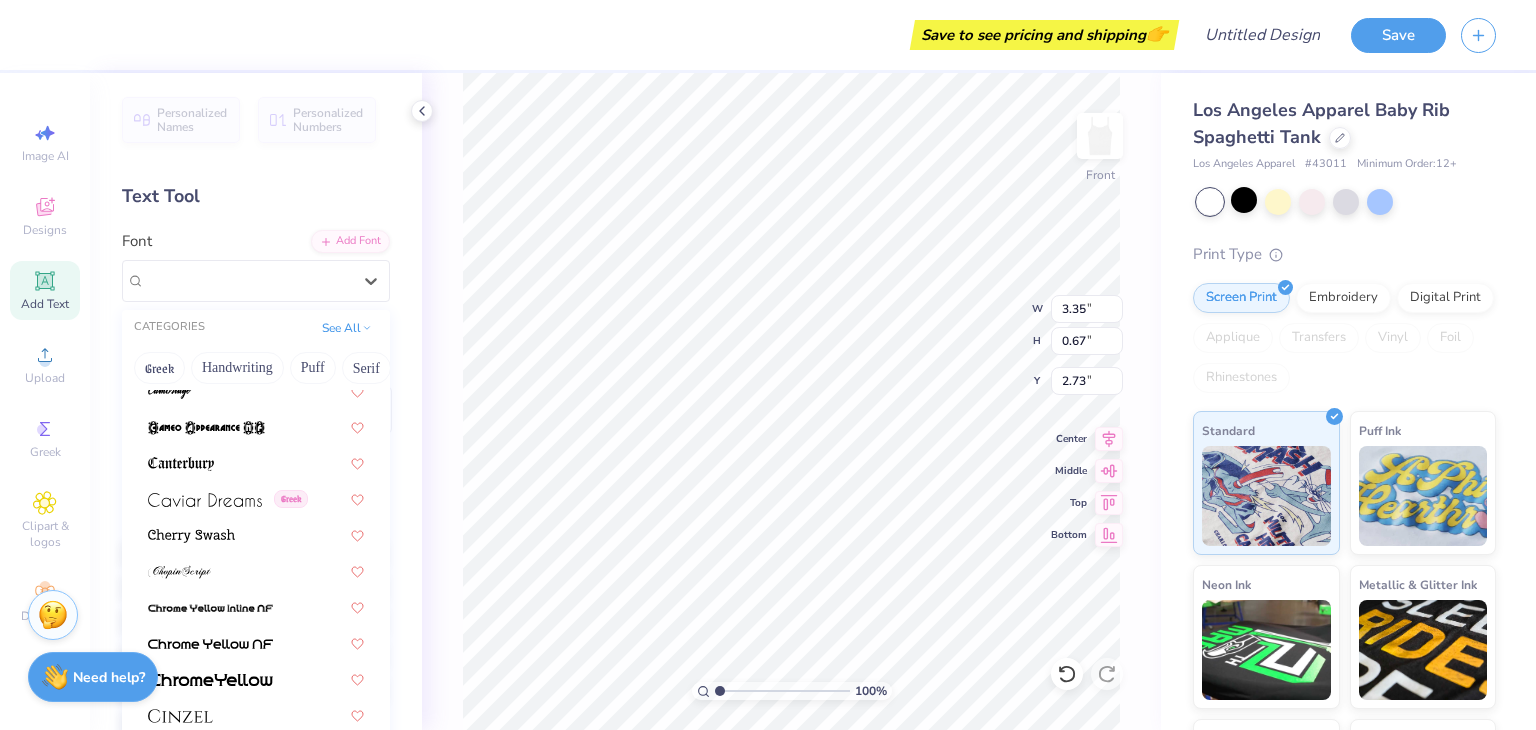 scroll, scrollTop: 2400, scrollLeft: 0, axis: vertical 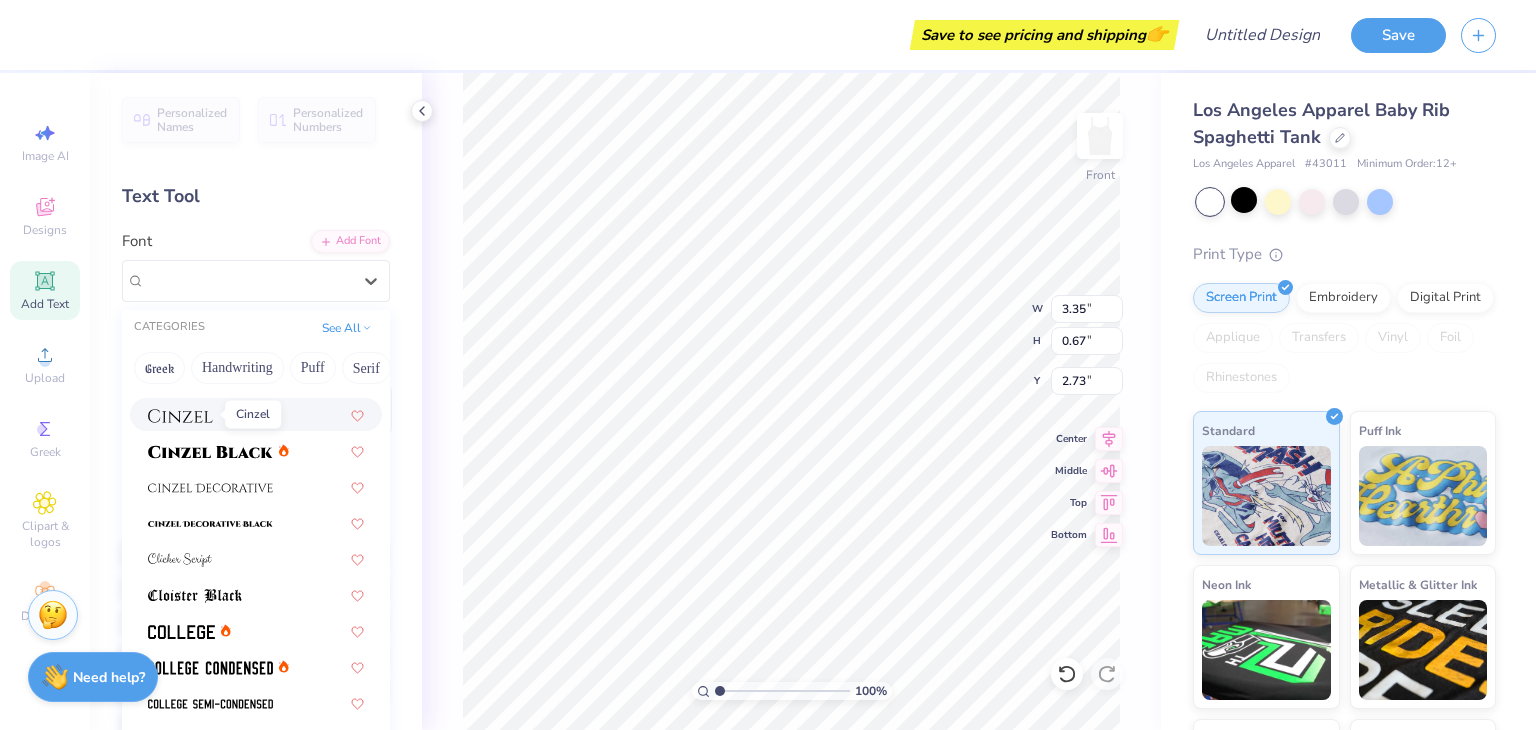 click at bounding box center [180, 416] 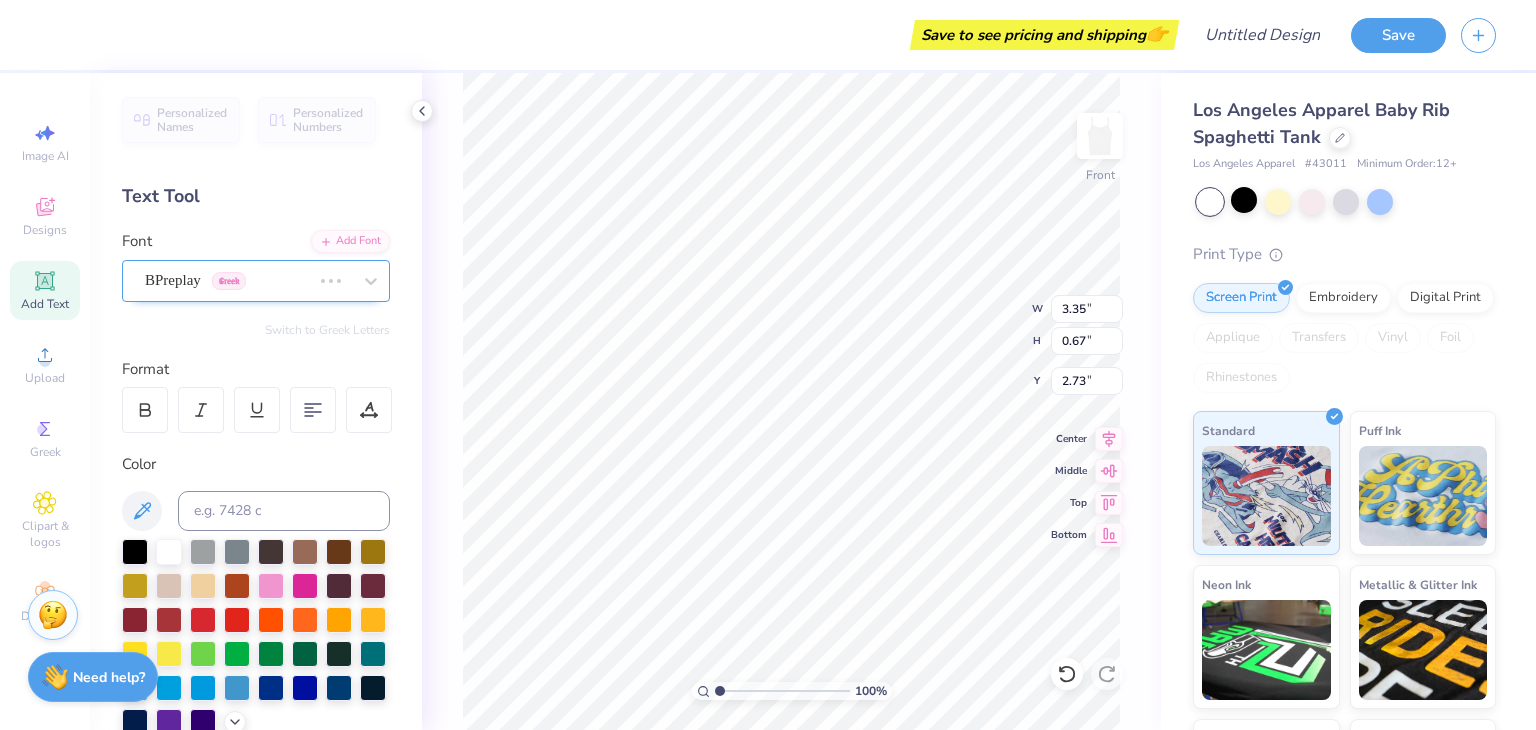click on "BPreplay Greek" at bounding box center (228, 280) 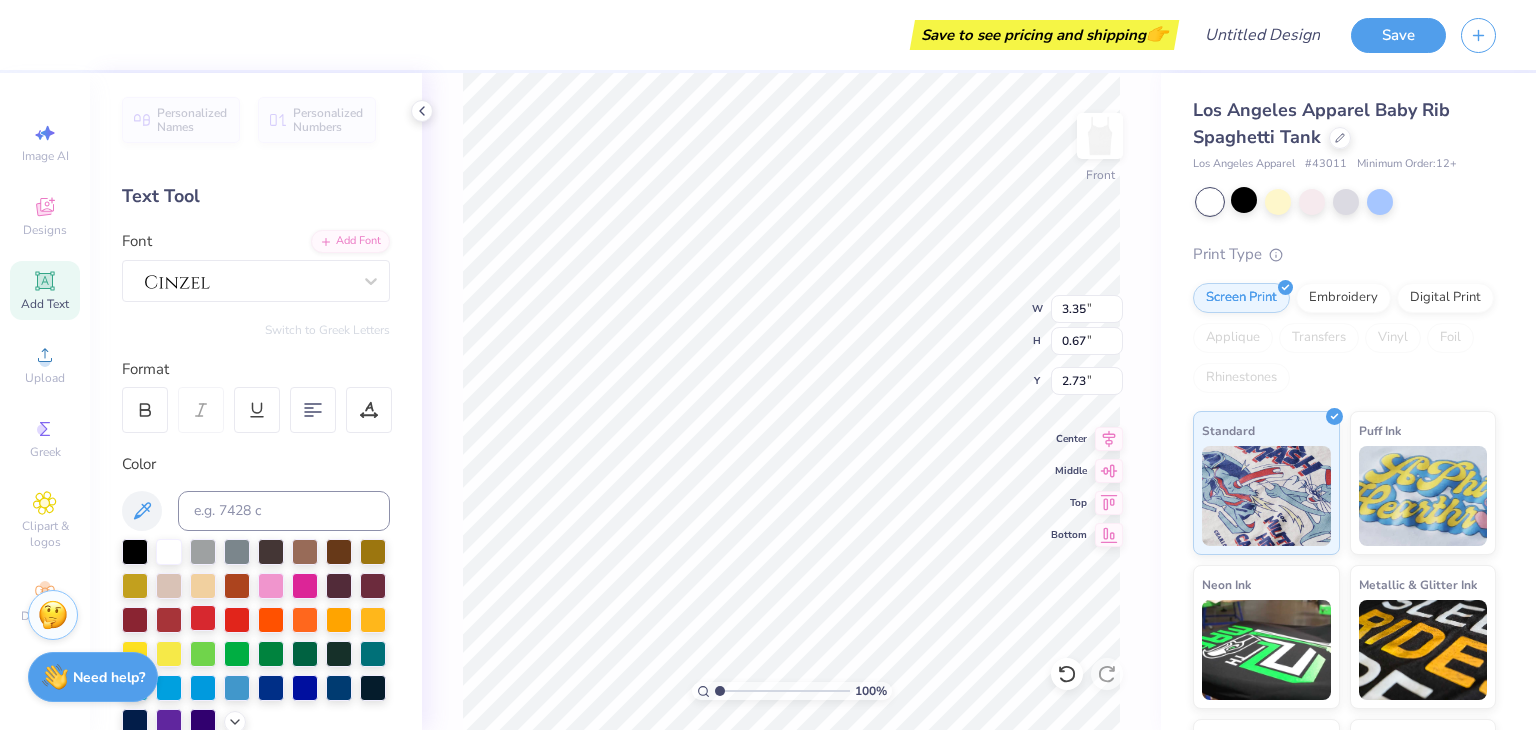 click at bounding box center (203, 618) 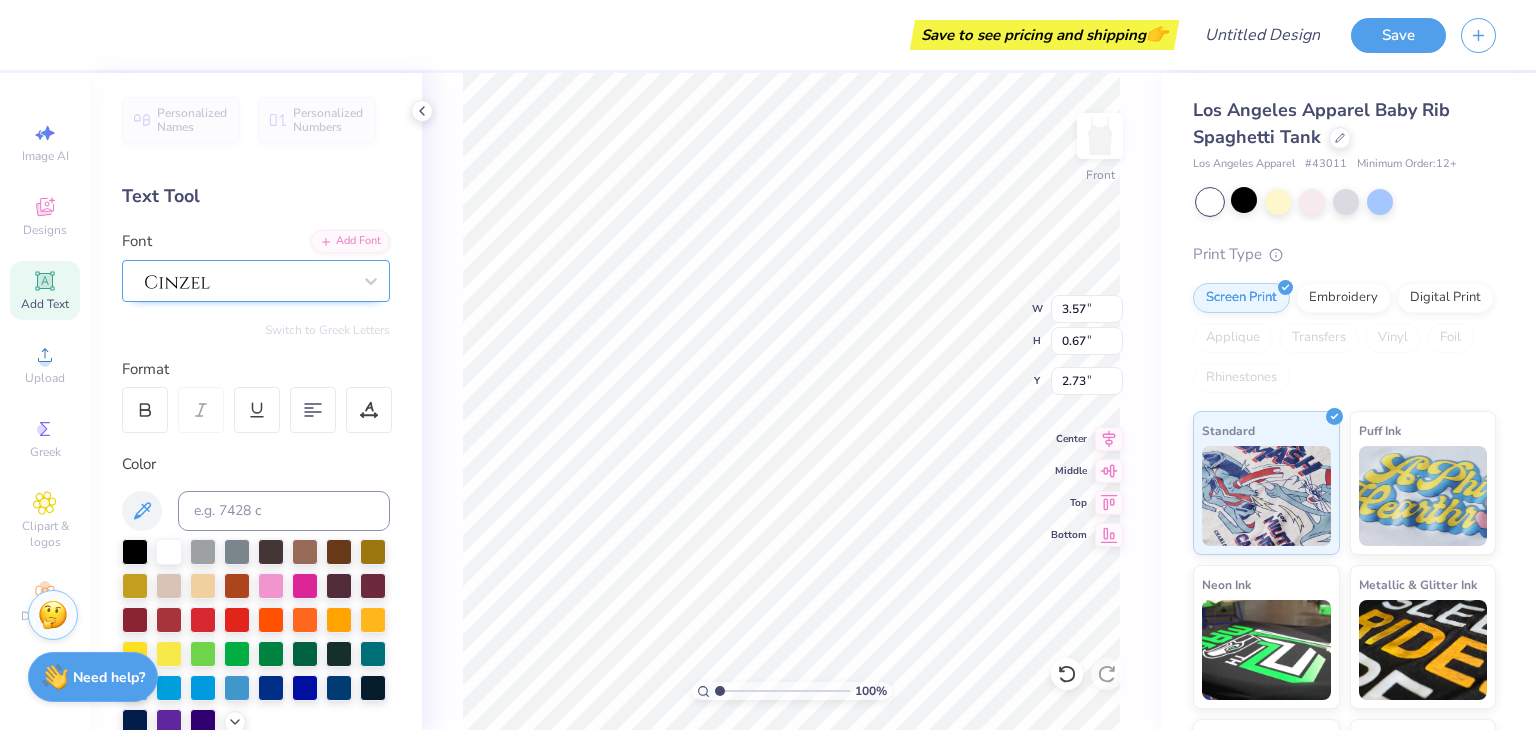 click at bounding box center [248, 280] 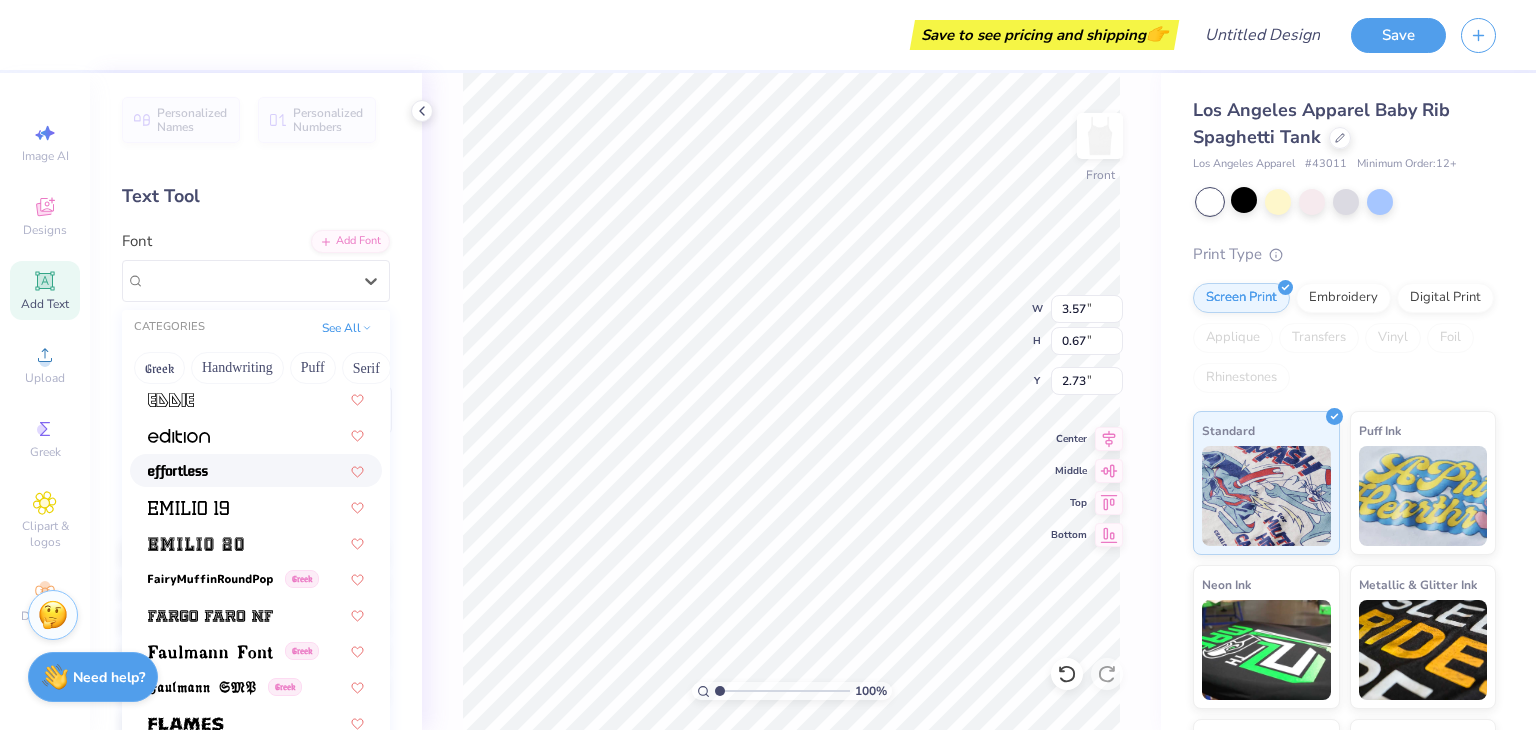 scroll, scrollTop: 4100, scrollLeft: 0, axis: vertical 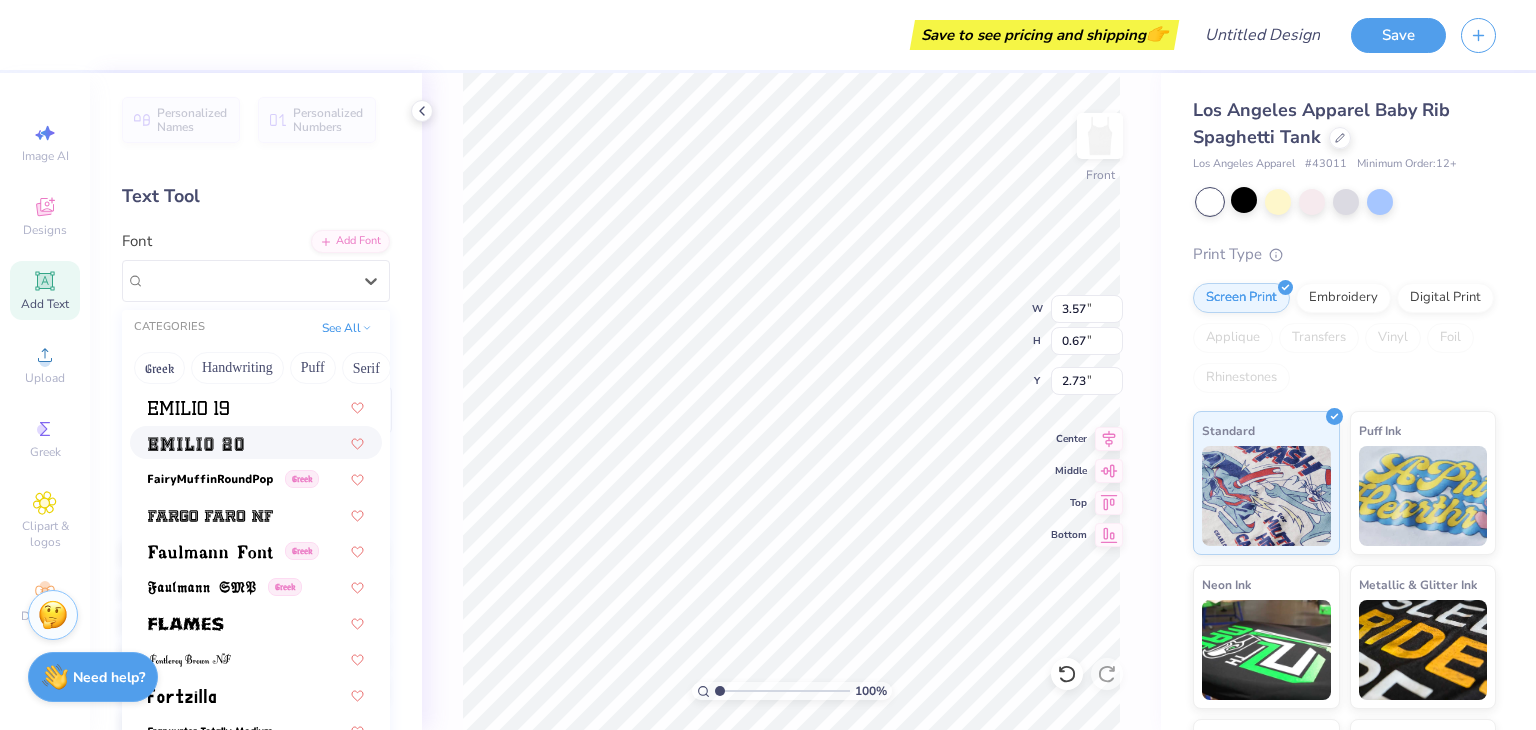 click at bounding box center (256, 442) 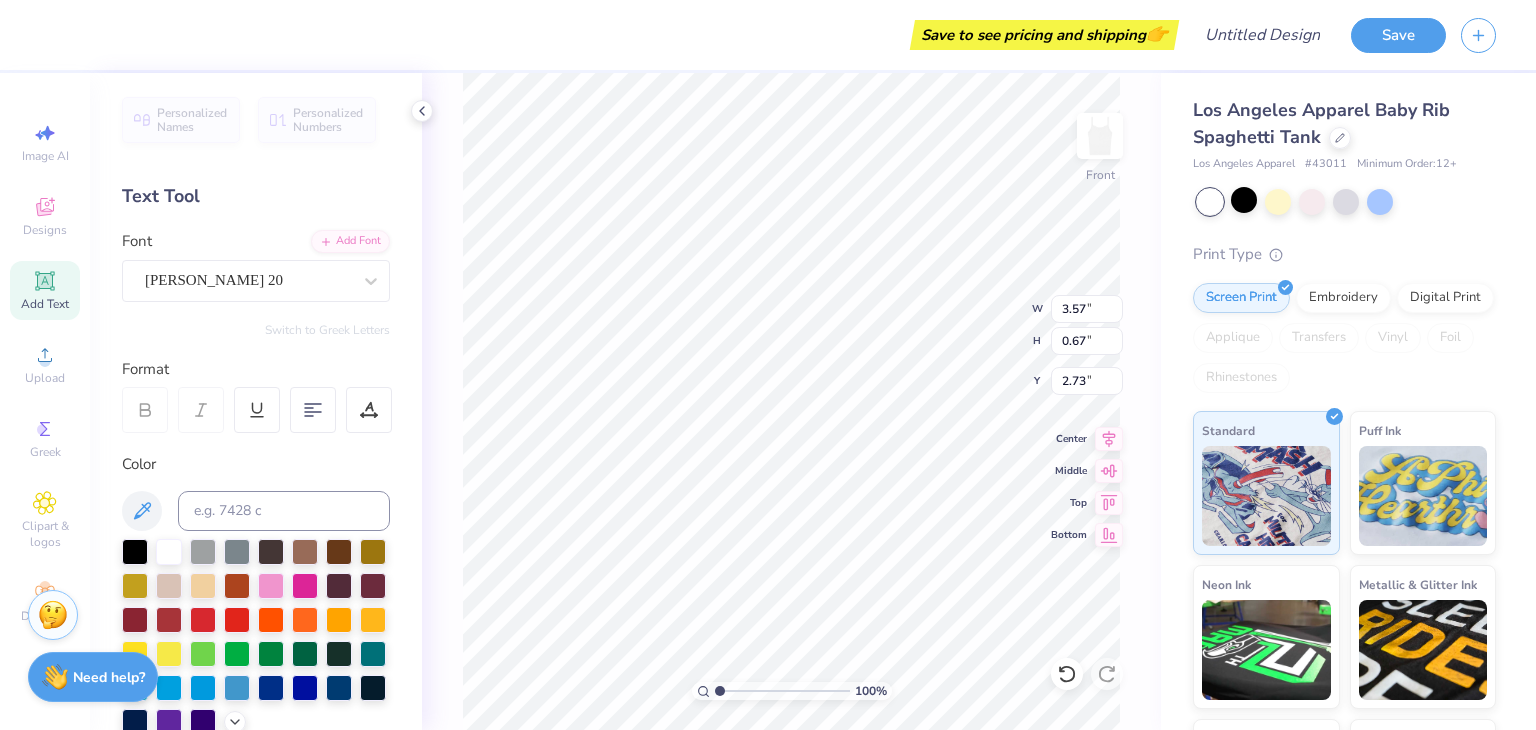 type on "4.92" 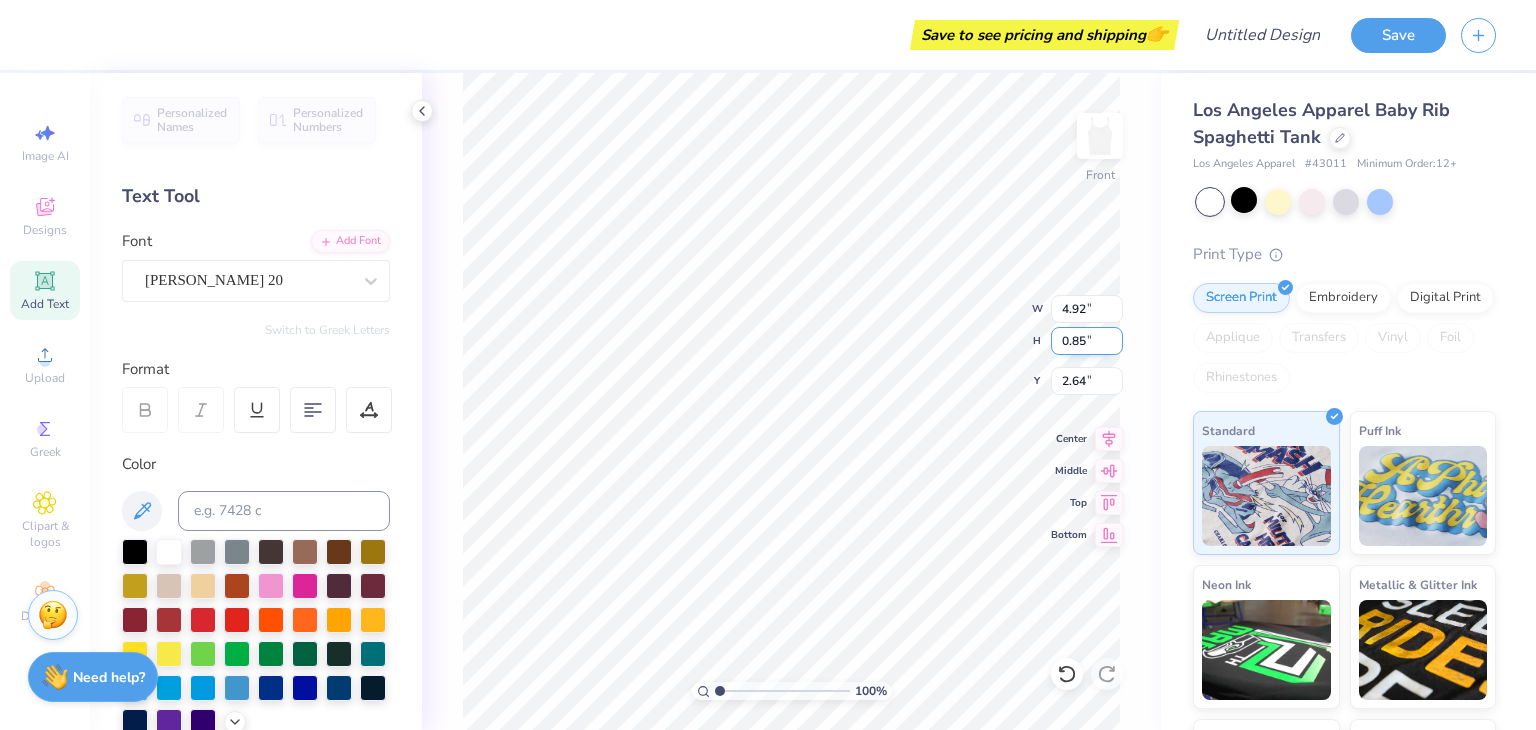 click on "100  % Front W 4.92 4.92 " H 0.85 0.85 " Y 2.64 2.64 " Center Middle Top Bottom" at bounding box center (791, 401) 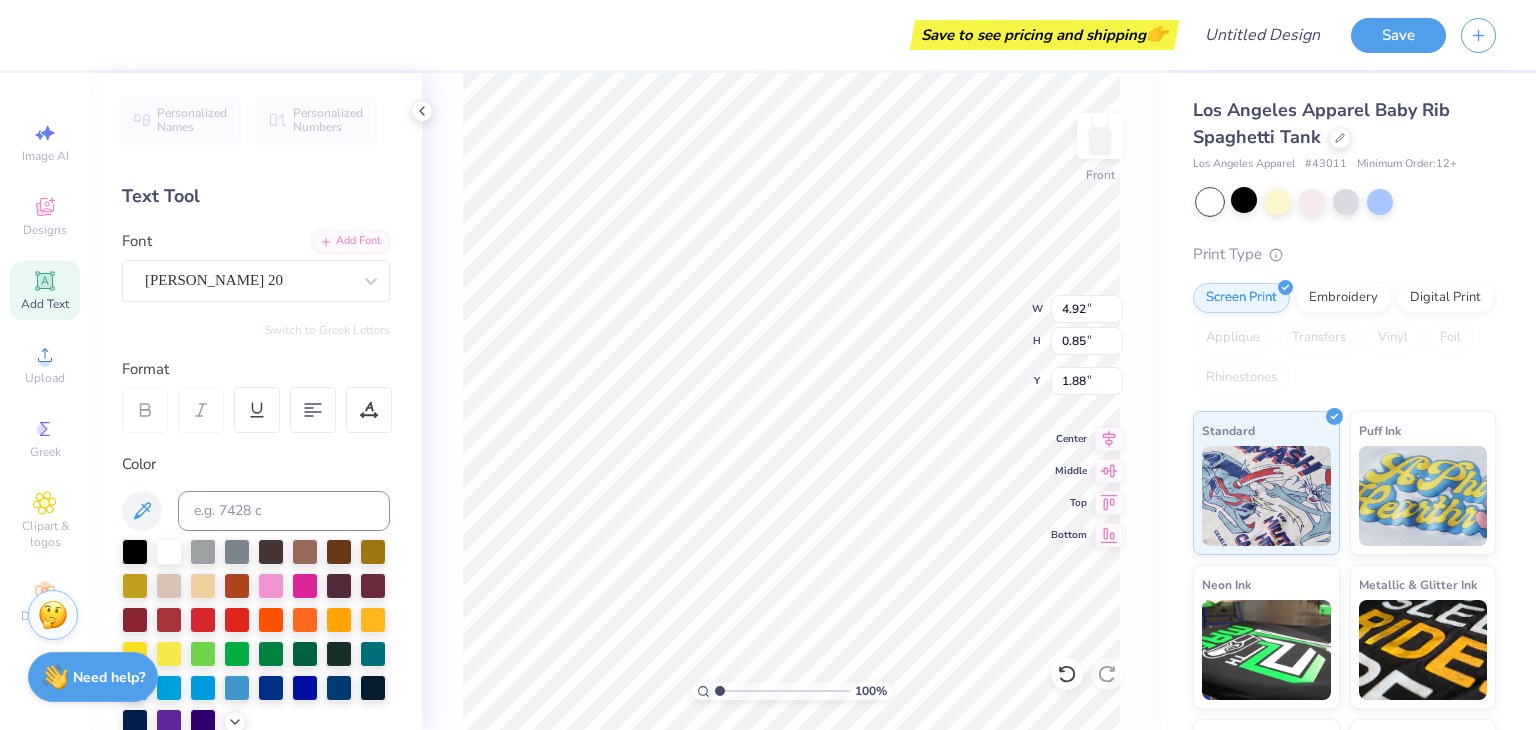 type on "1.88" 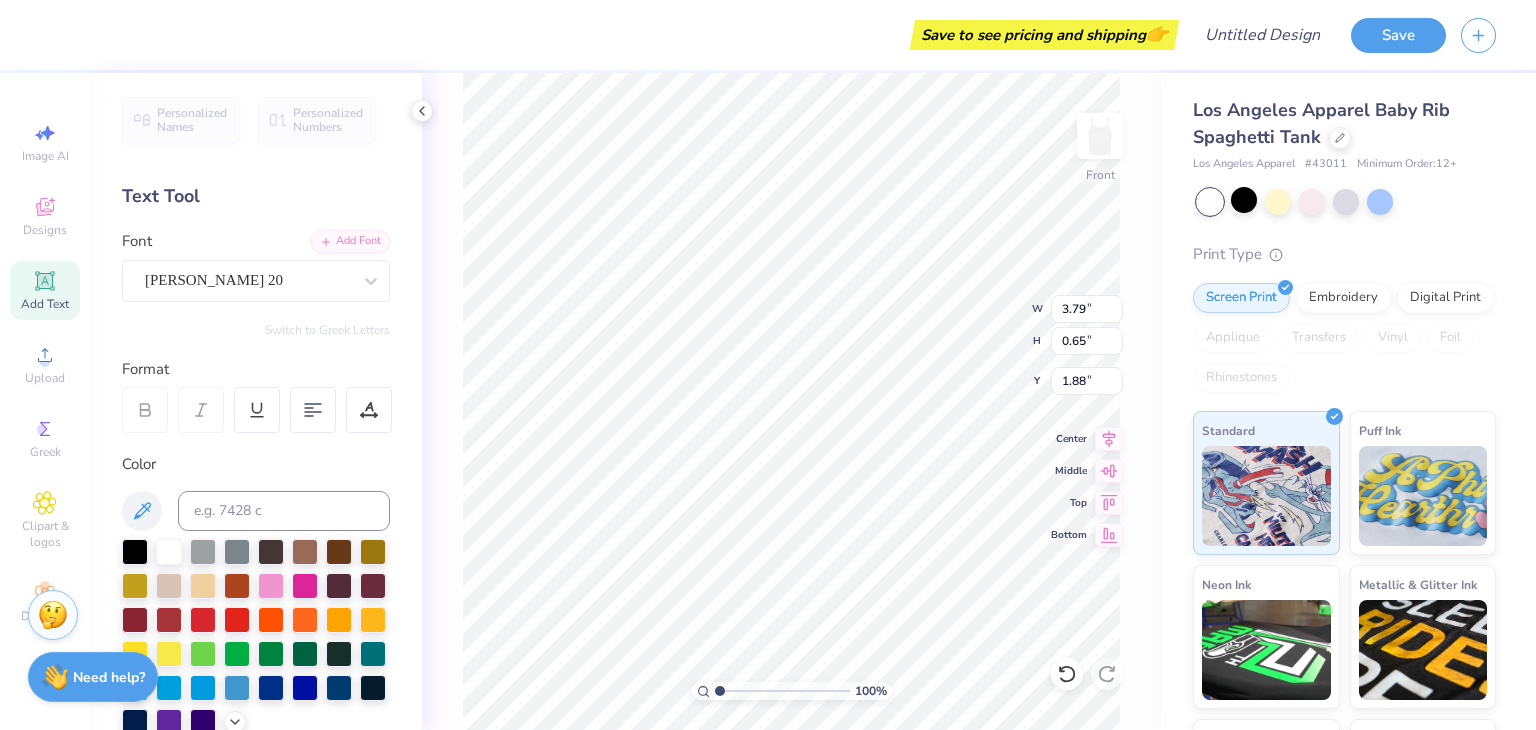 type on "3.79" 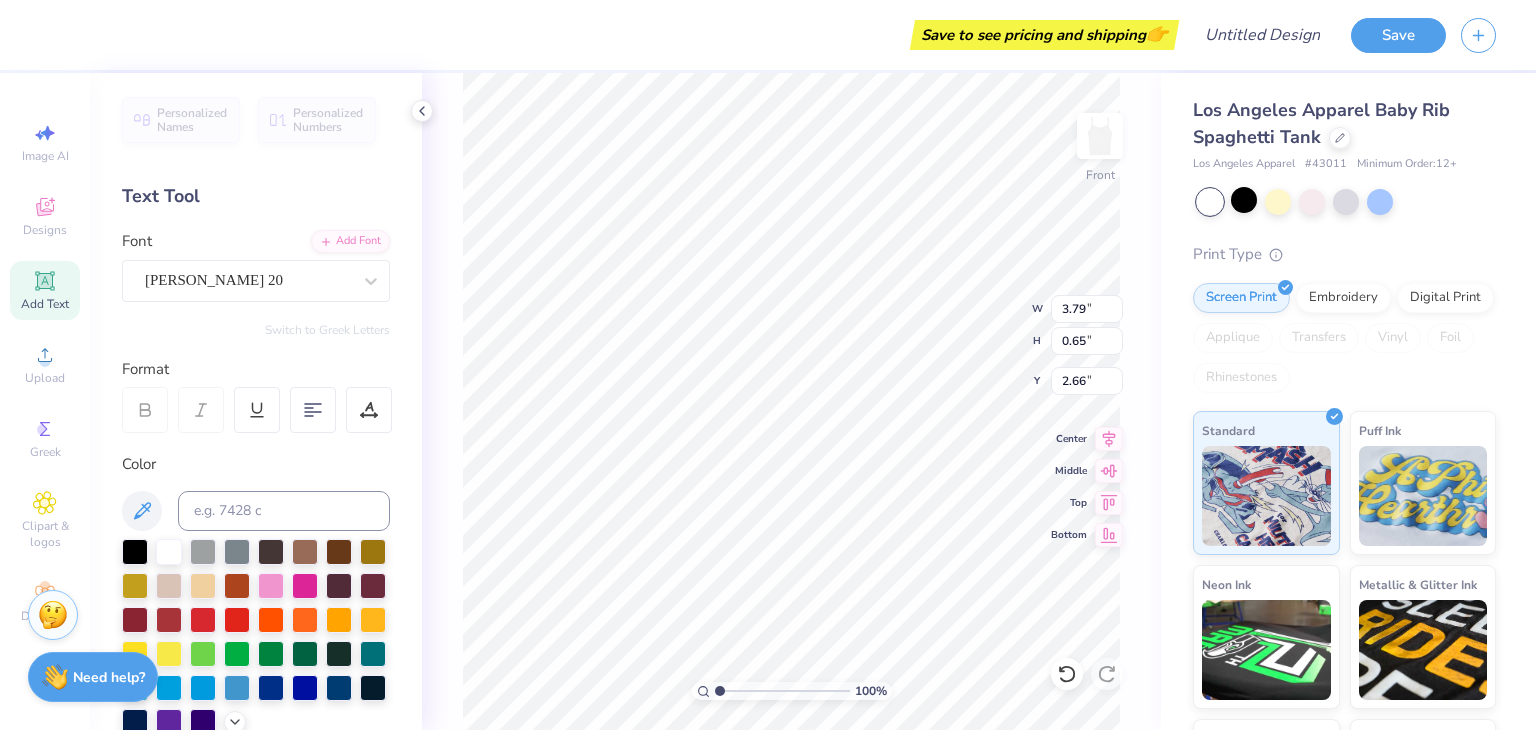 type on "2.66" 